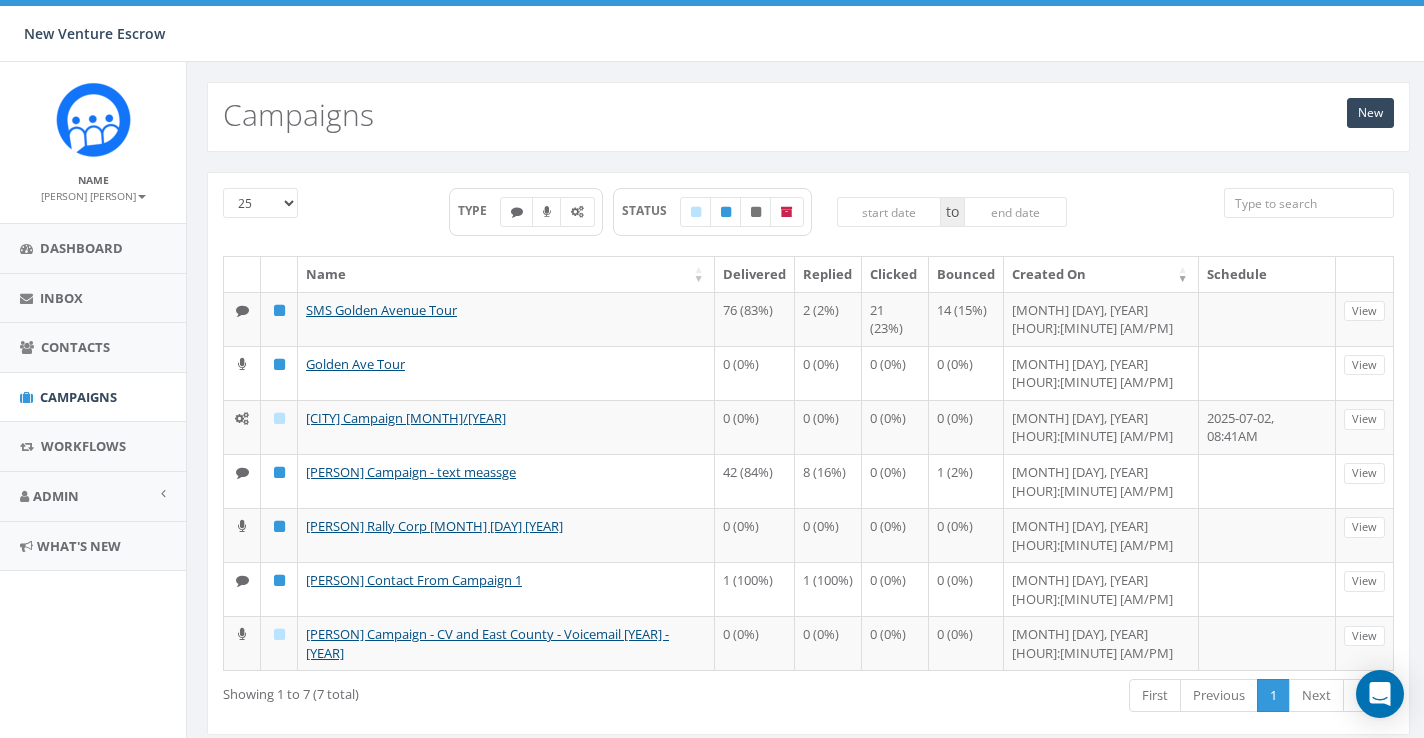 scroll, scrollTop: 0, scrollLeft: 0, axis: both 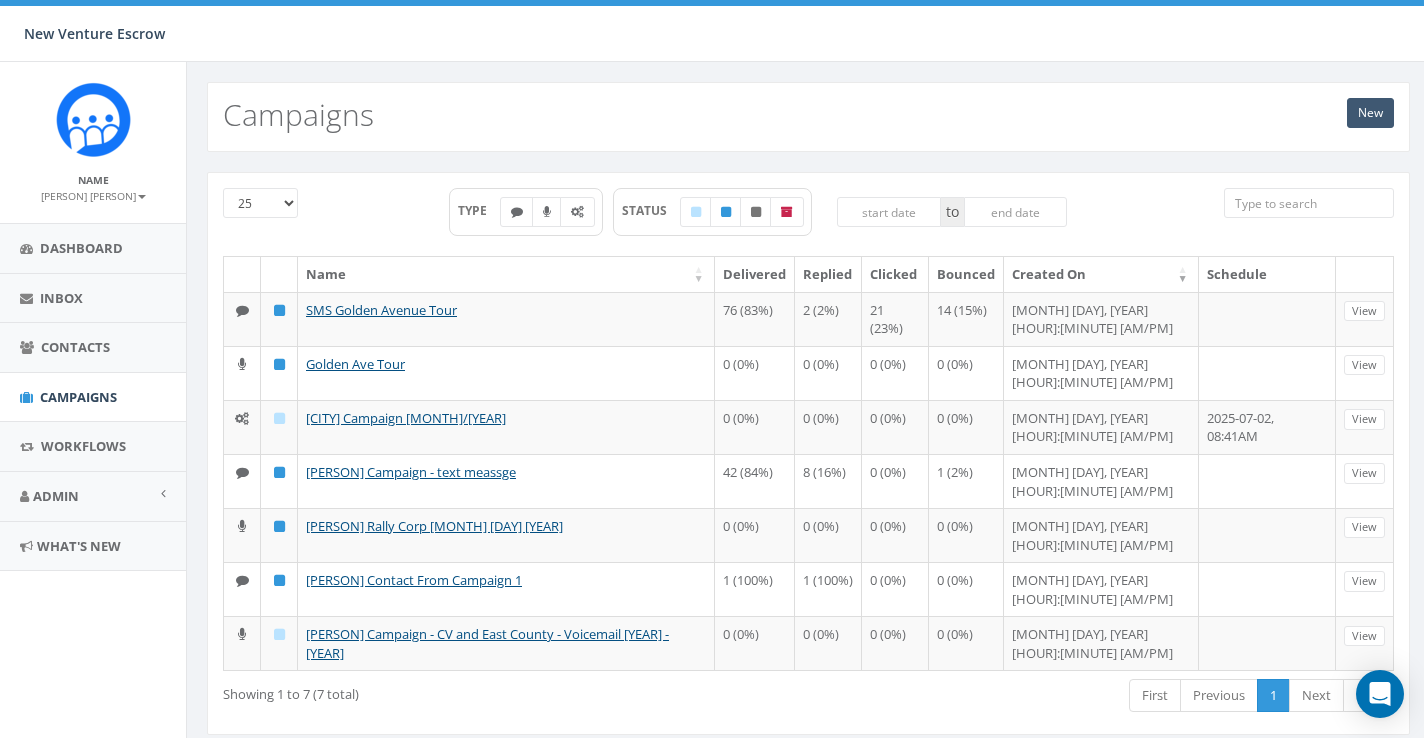 click on "New" at bounding box center (1370, 113) 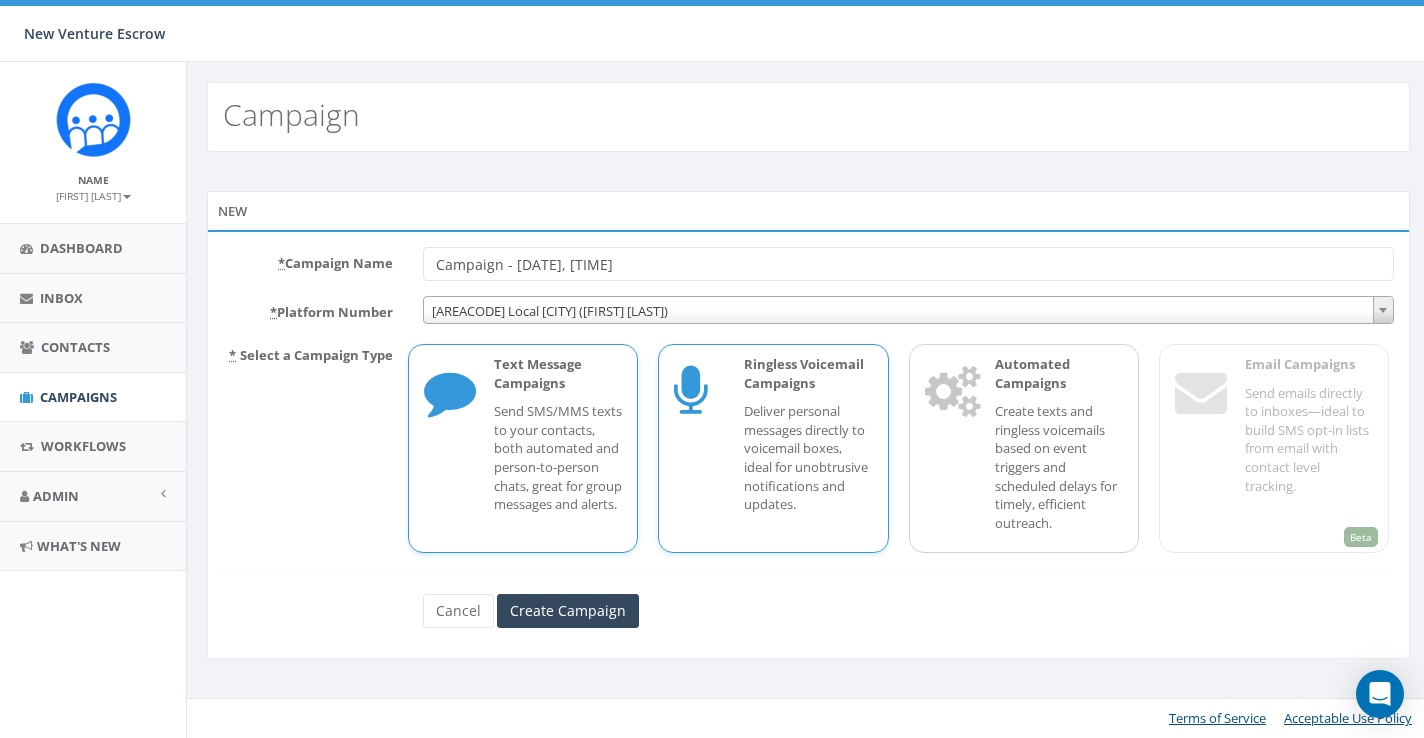 scroll, scrollTop: 0, scrollLeft: 0, axis: both 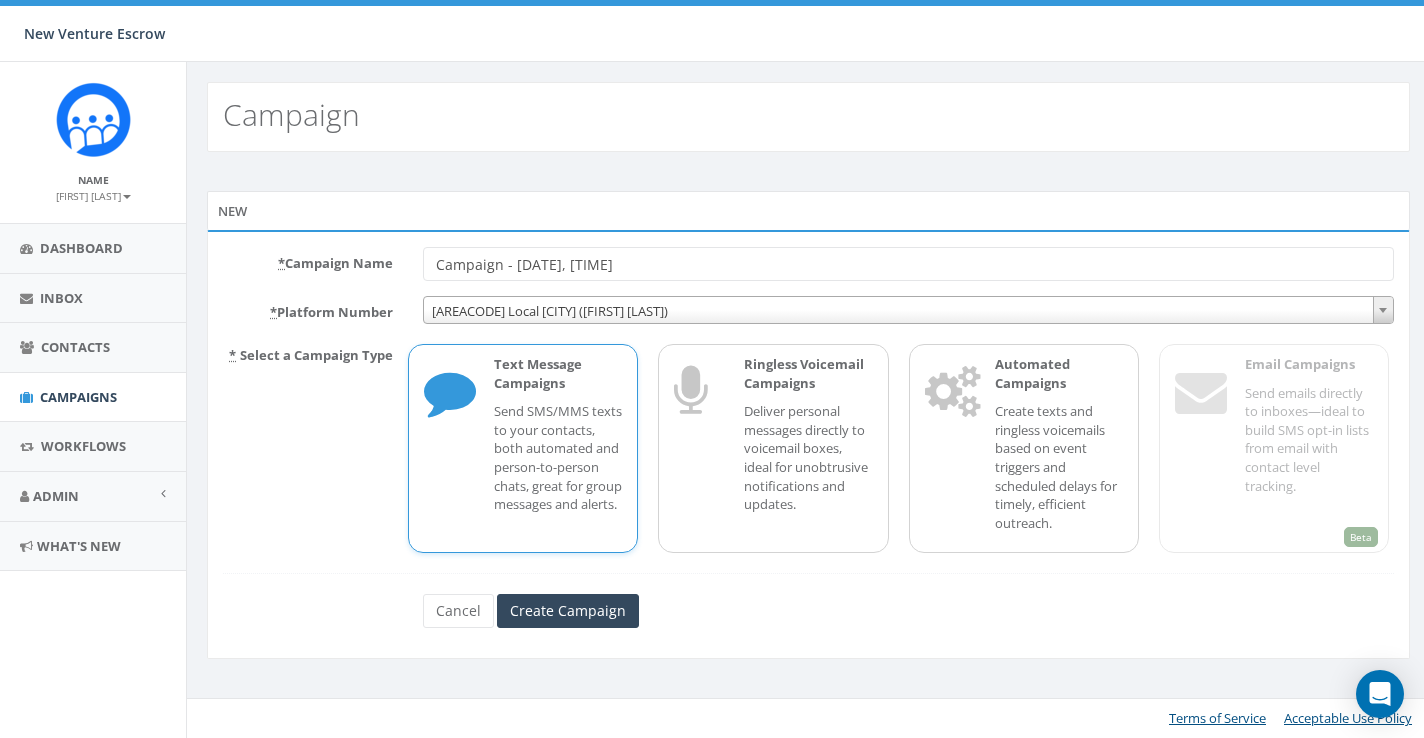 click on "Campaign - [DATE], [TIME]" at bounding box center [908, 264] 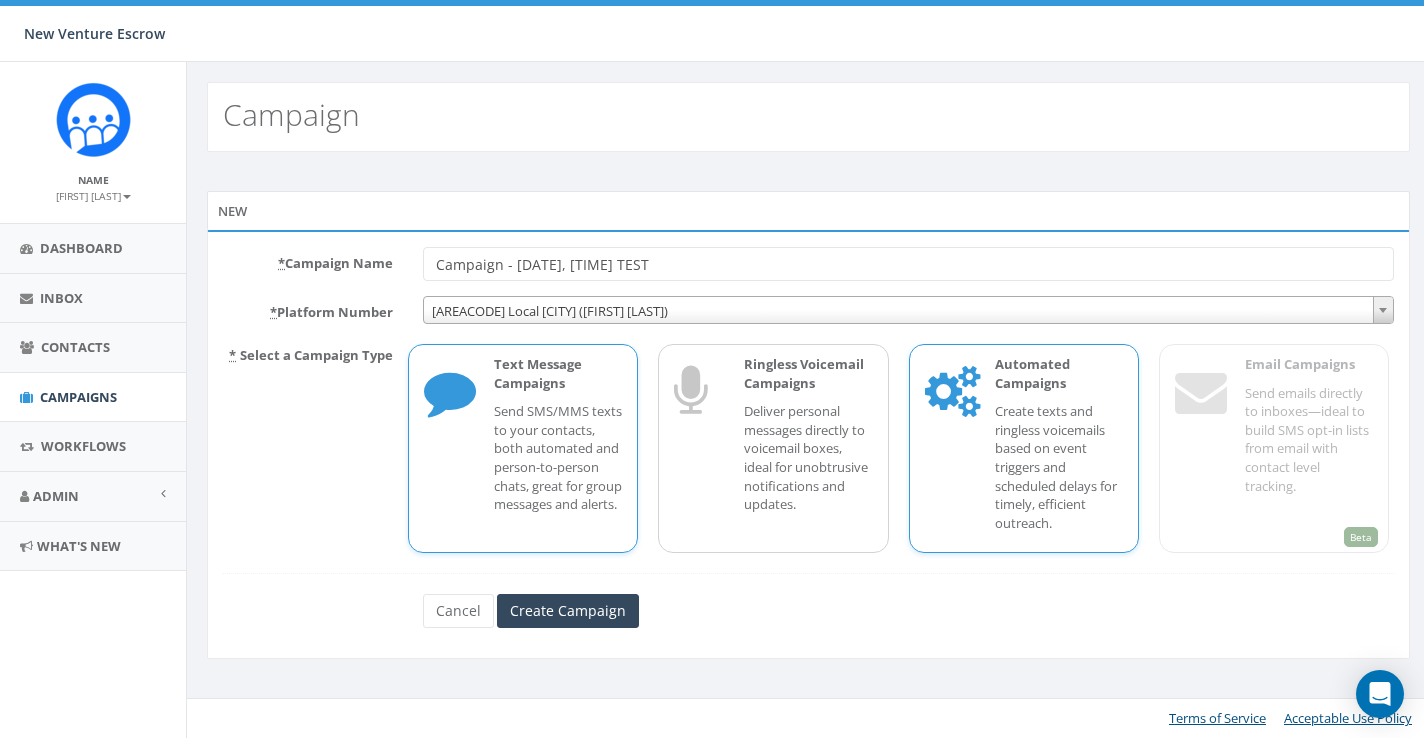 type on "Campaign - [DATE], [TIME] TEST" 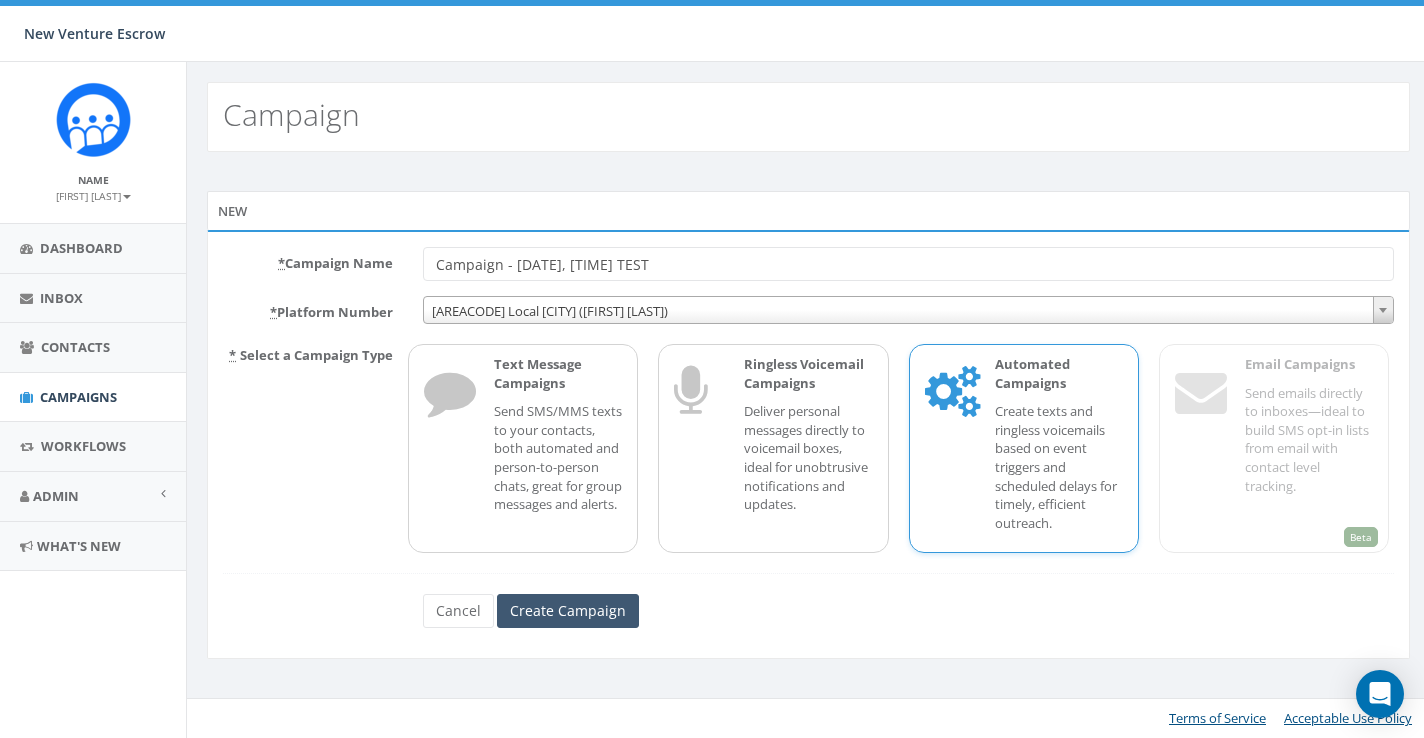 click on "Create Campaign" at bounding box center (568, 611) 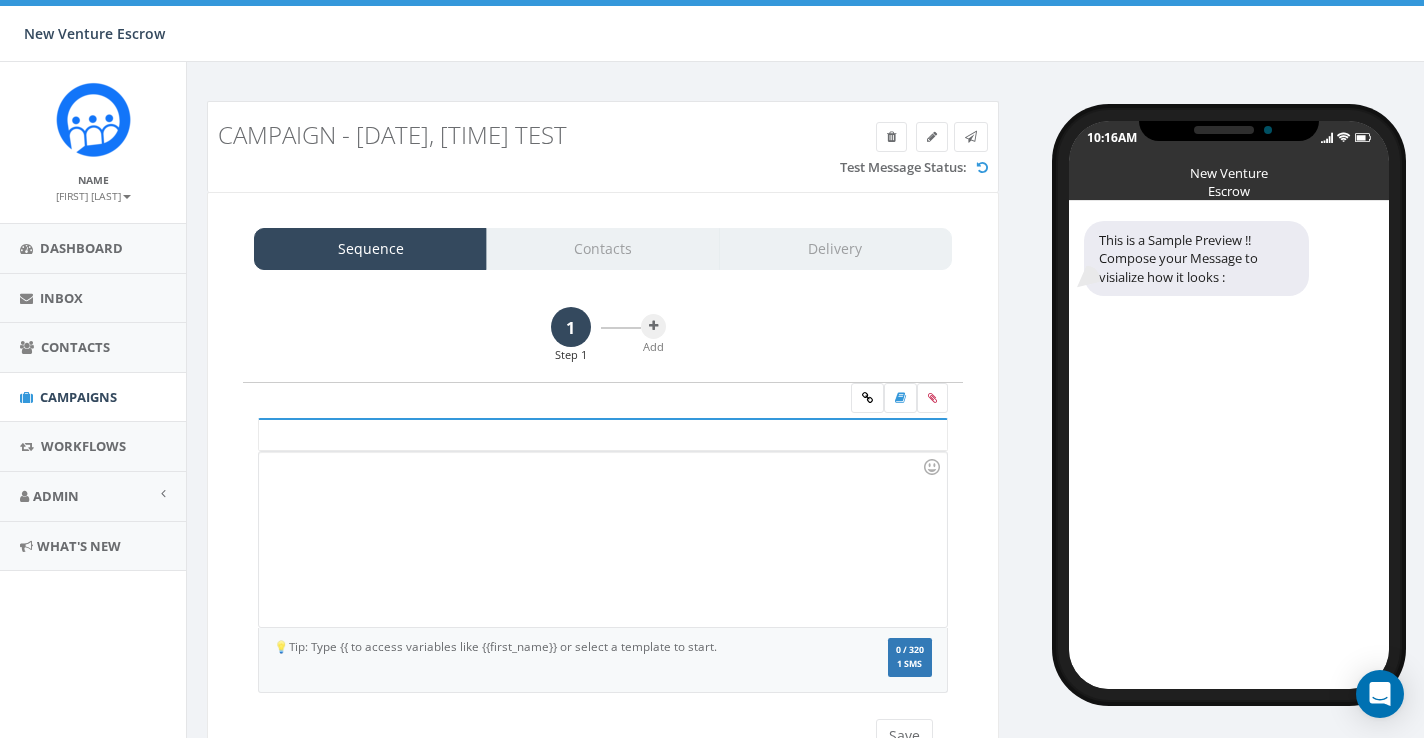 scroll, scrollTop: 0, scrollLeft: 0, axis: both 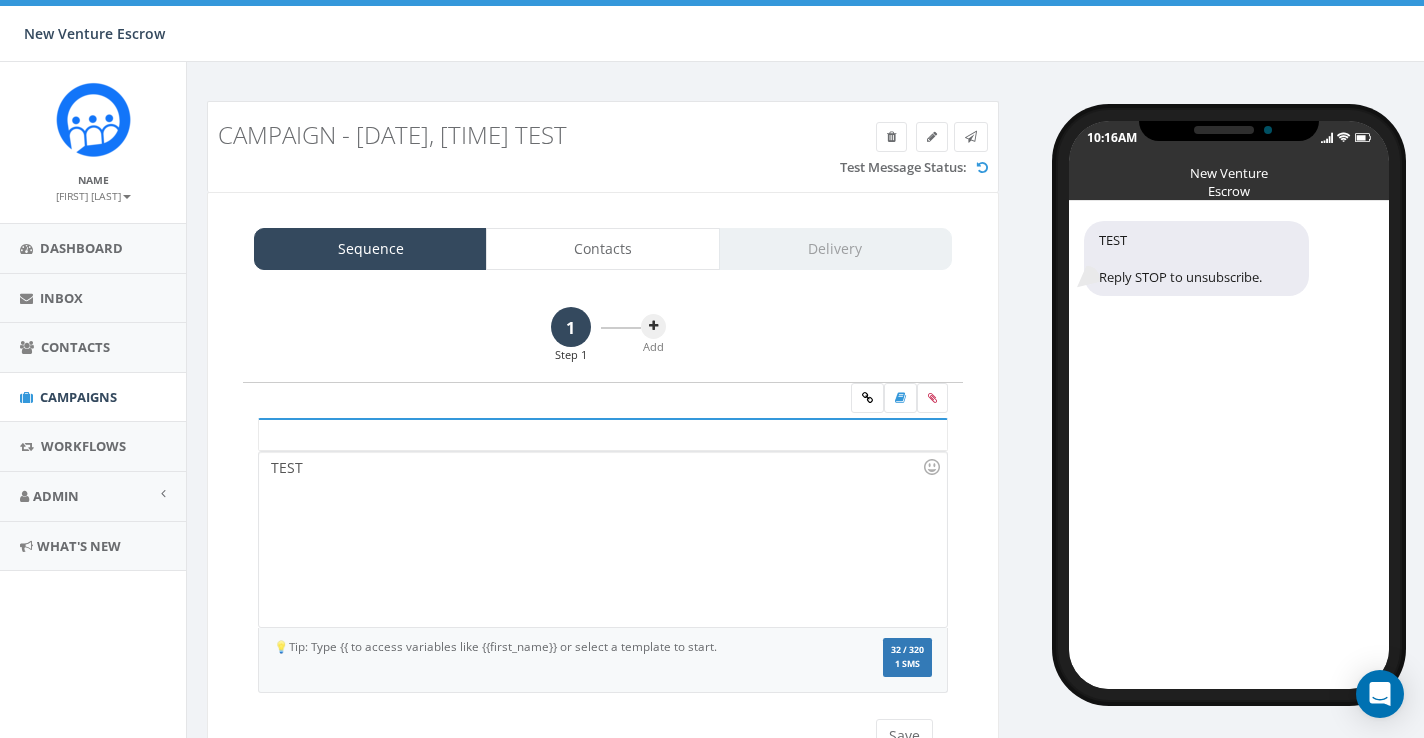 click at bounding box center [653, 326] 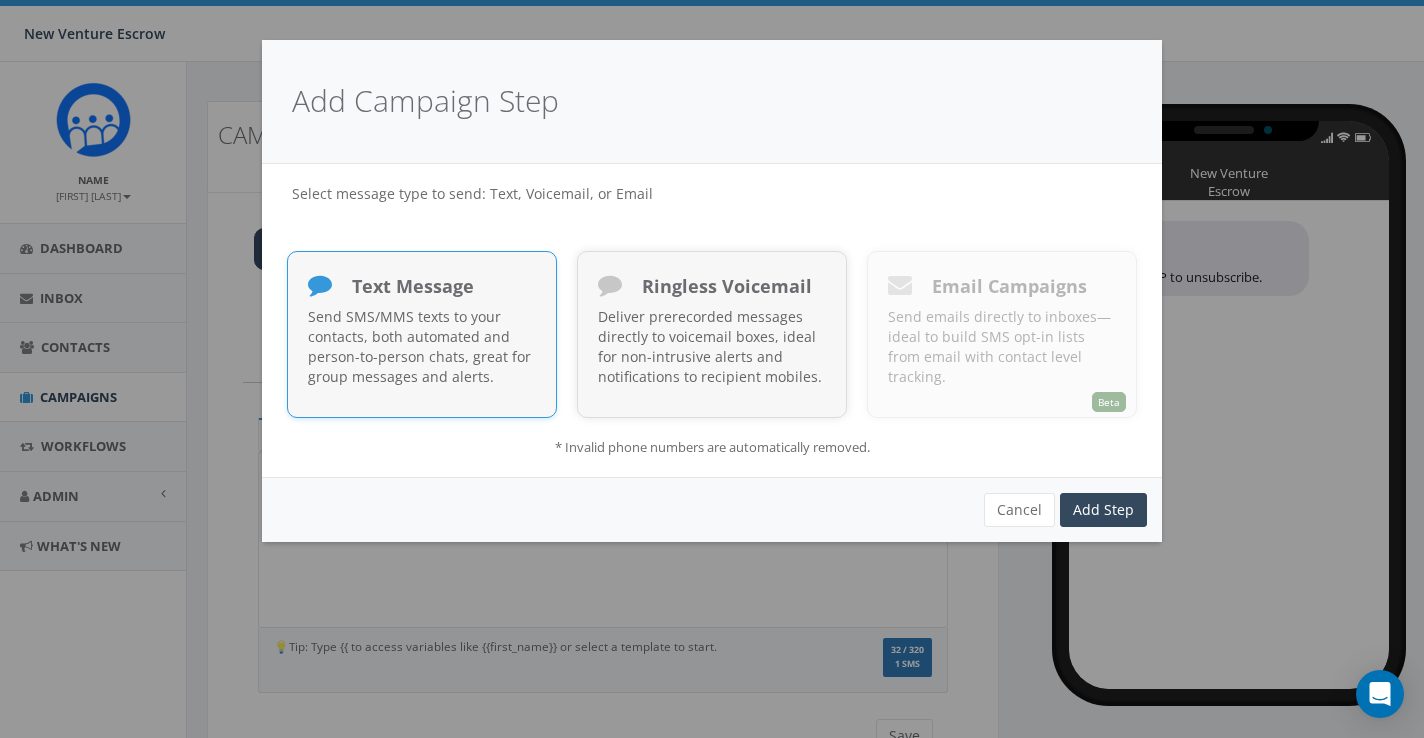 click on "Send SMS/MMS texts to your contacts, both automated and person-to-person chats, great for group messages and alerts." at bounding box center [422, 347] 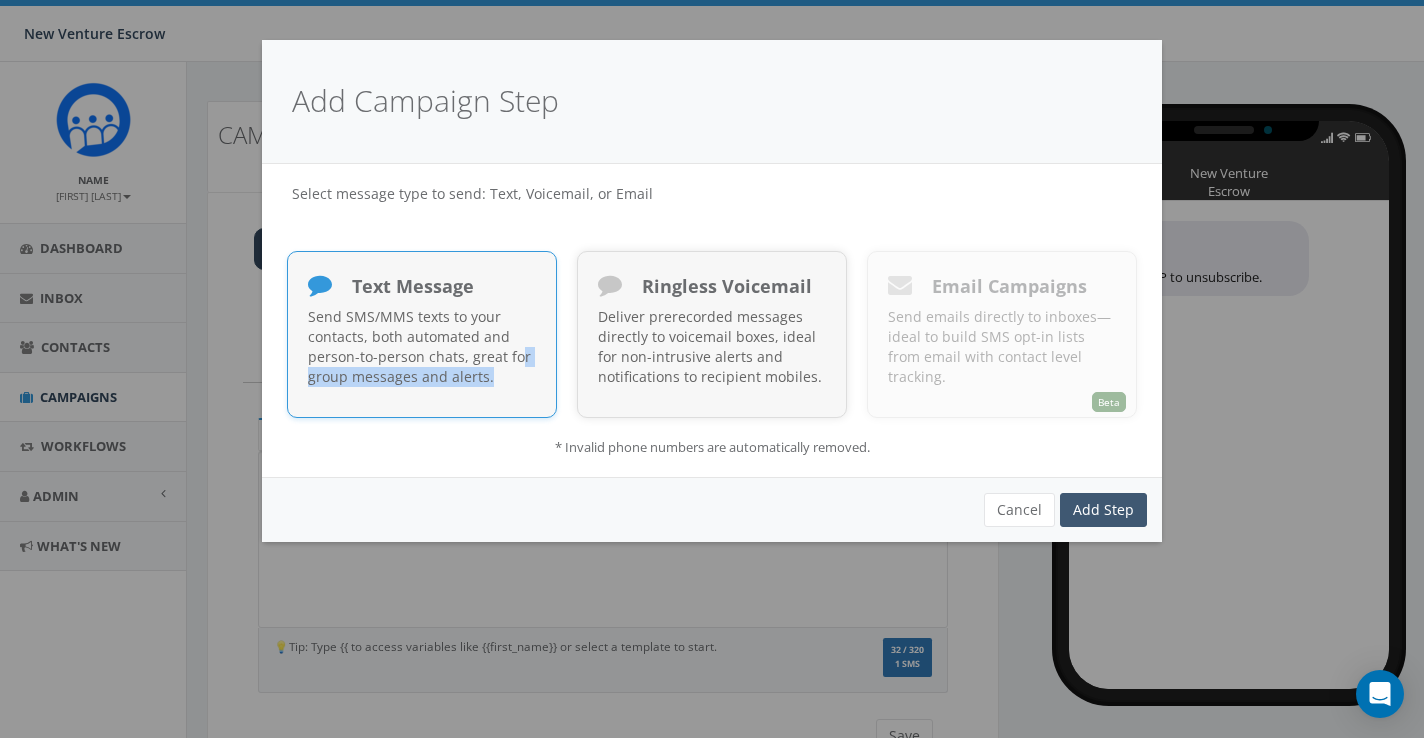 click on "Add Step" at bounding box center [1103, 510] 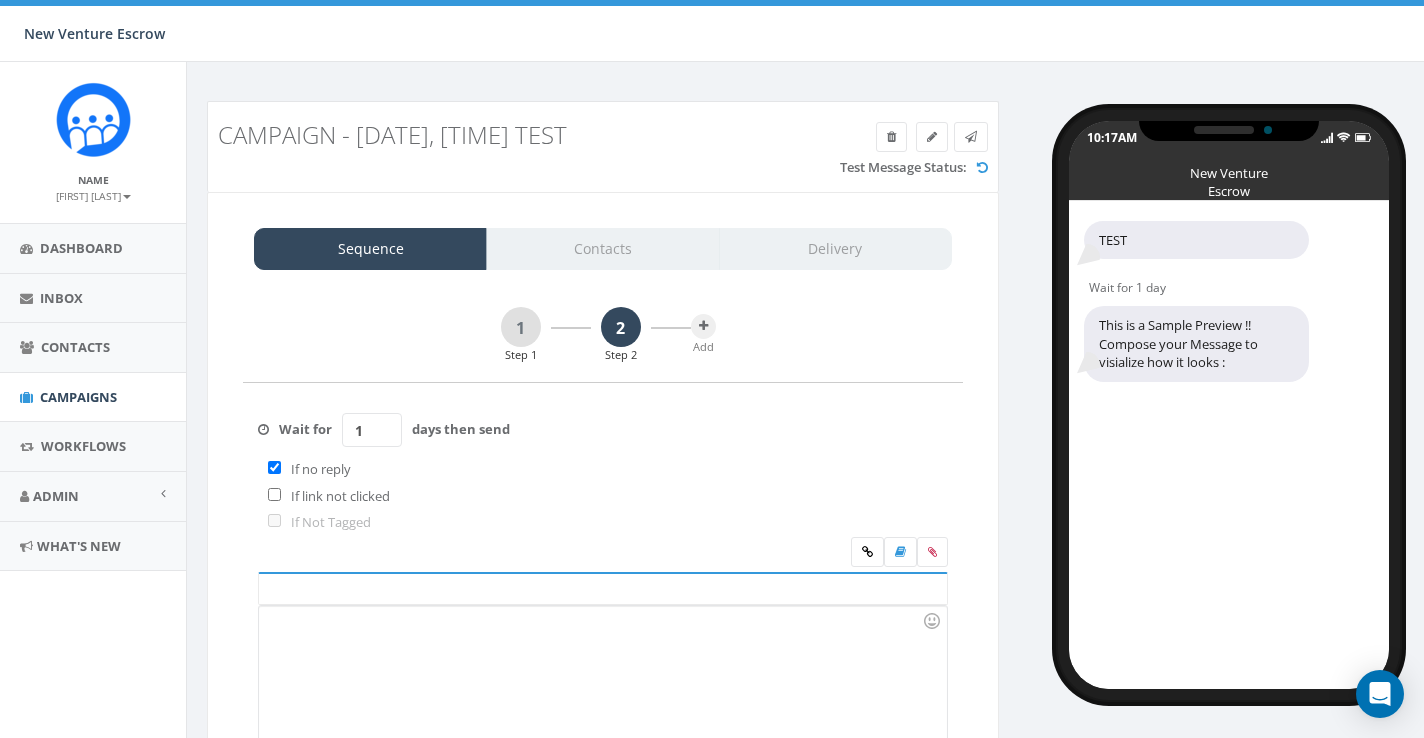 scroll, scrollTop: 95, scrollLeft: 0, axis: vertical 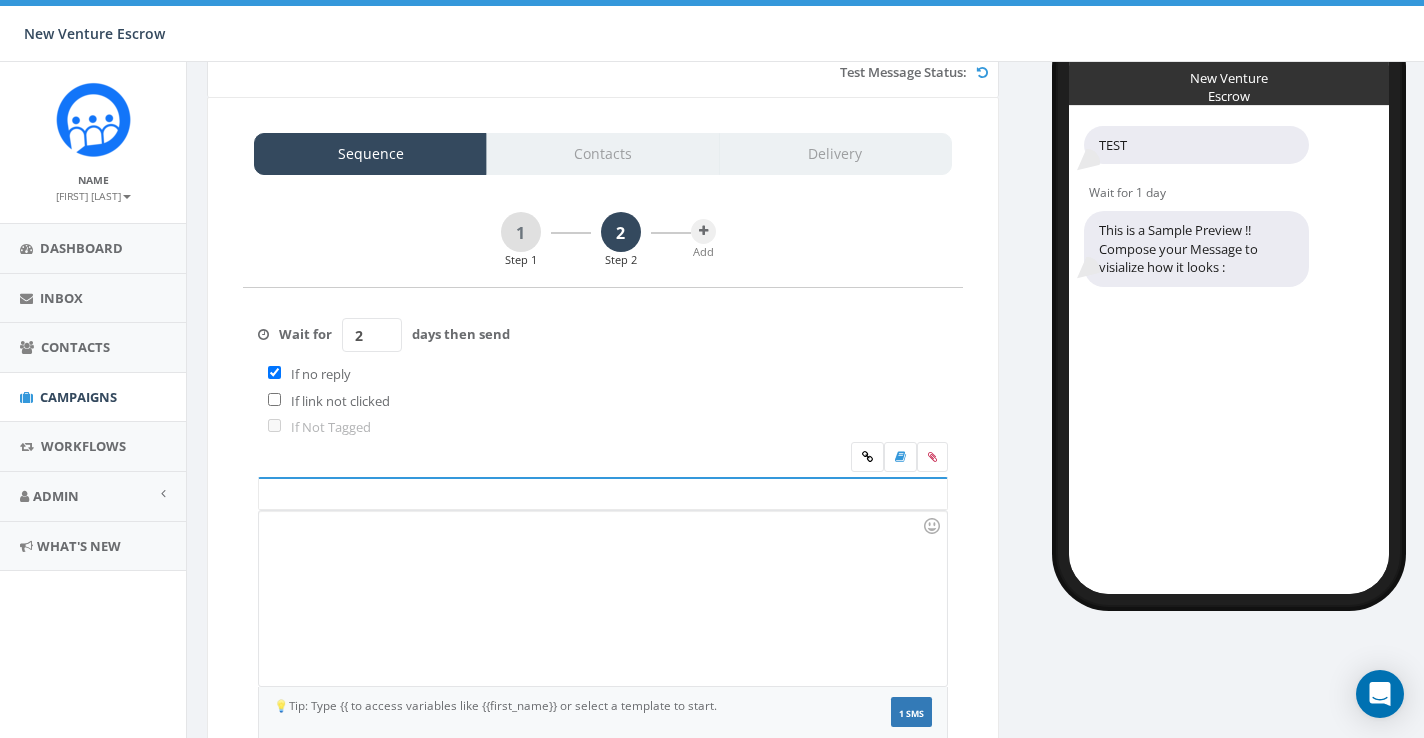 click on "2" at bounding box center [372, 335] 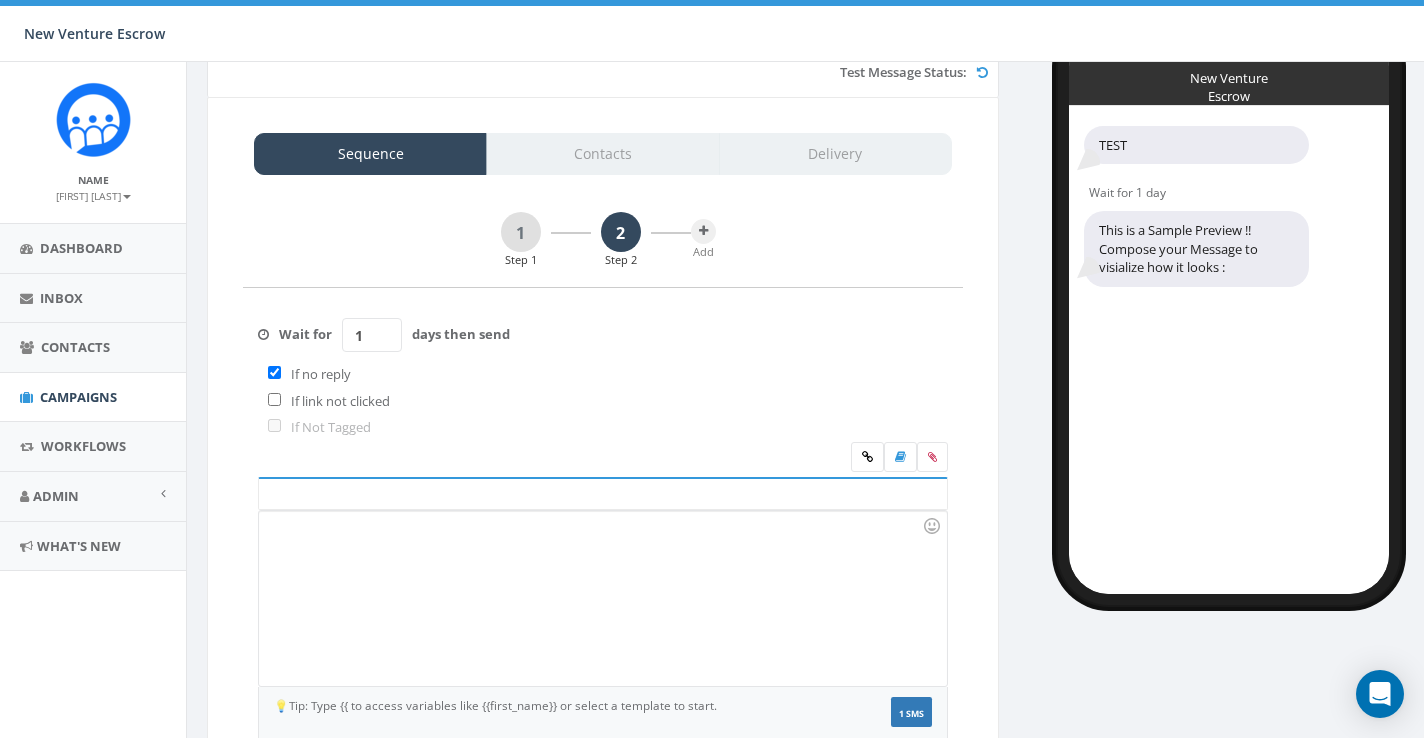 click on "1" at bounding box center (372, 335) 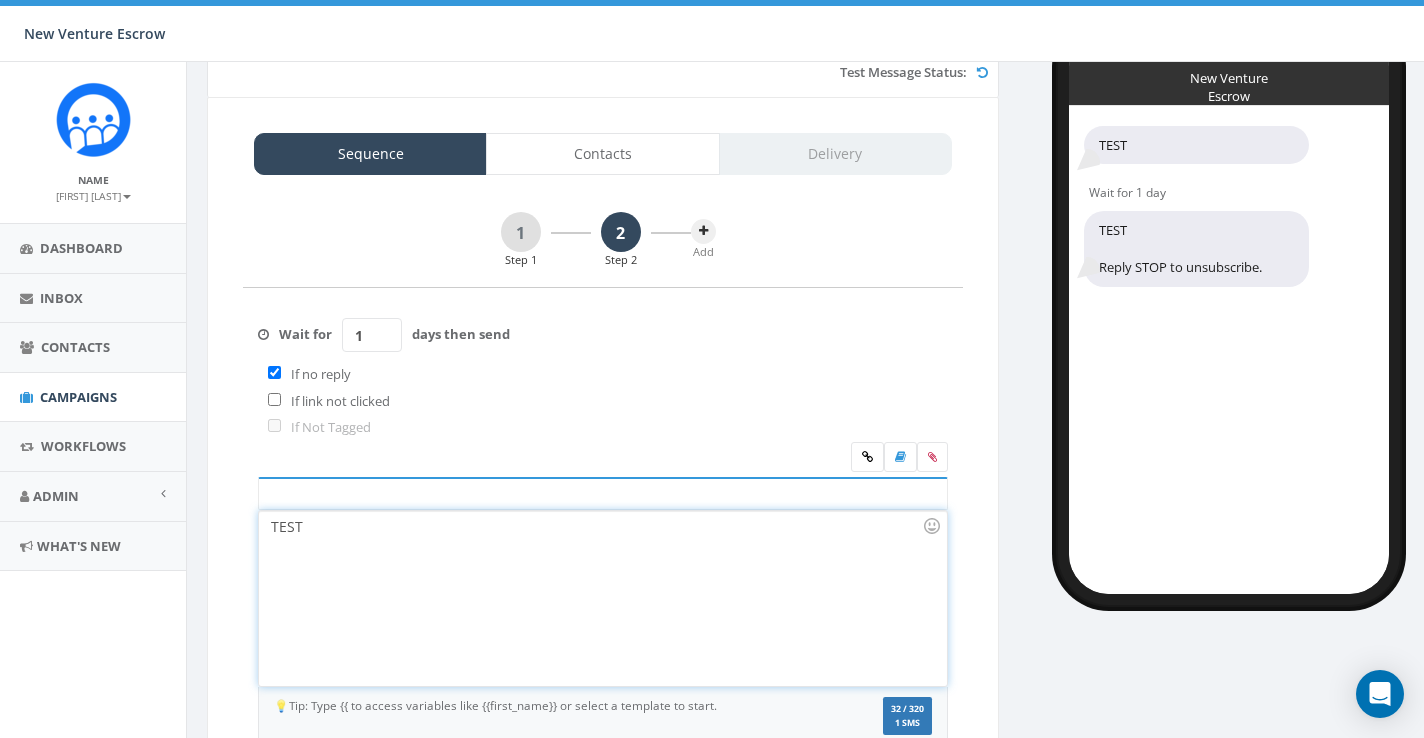 click at bounding box center [703, 231] 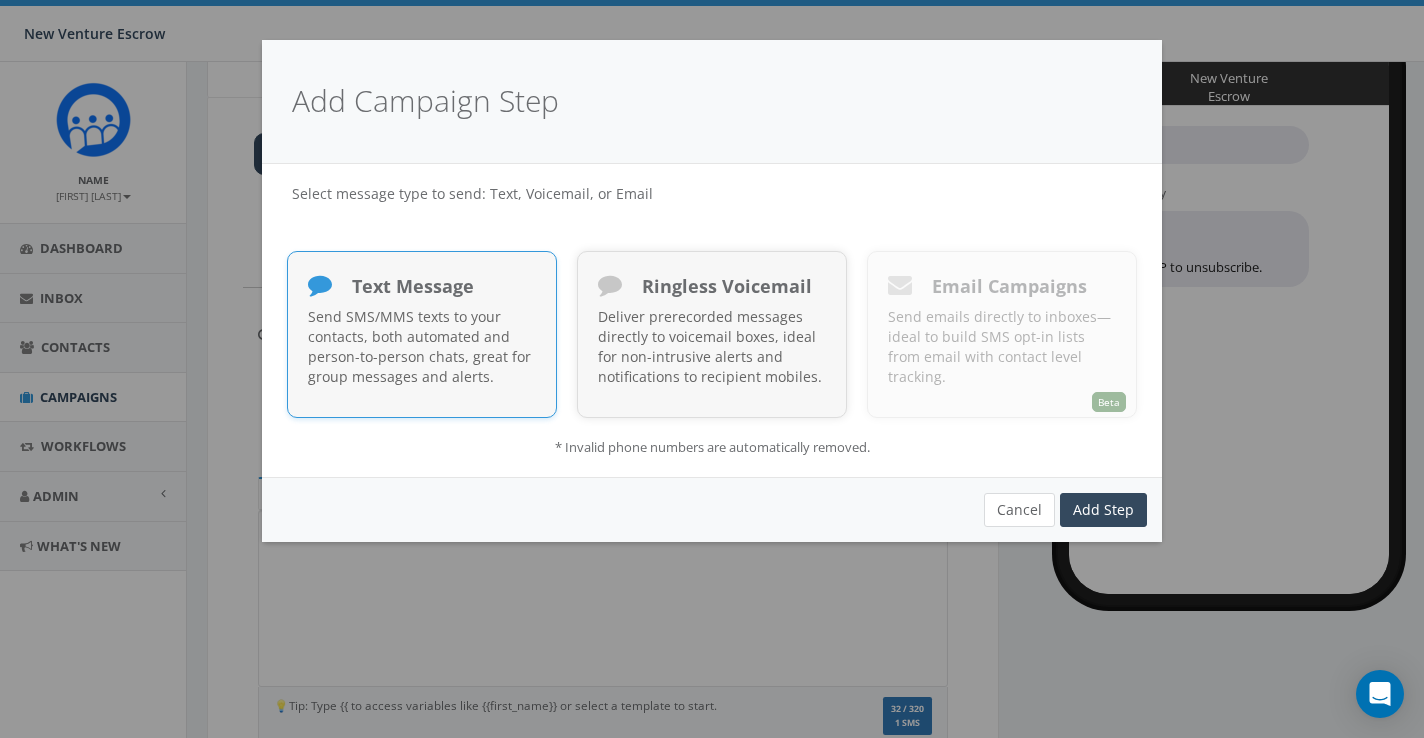 click on "Cancel" at bounding box center (1019, 510) 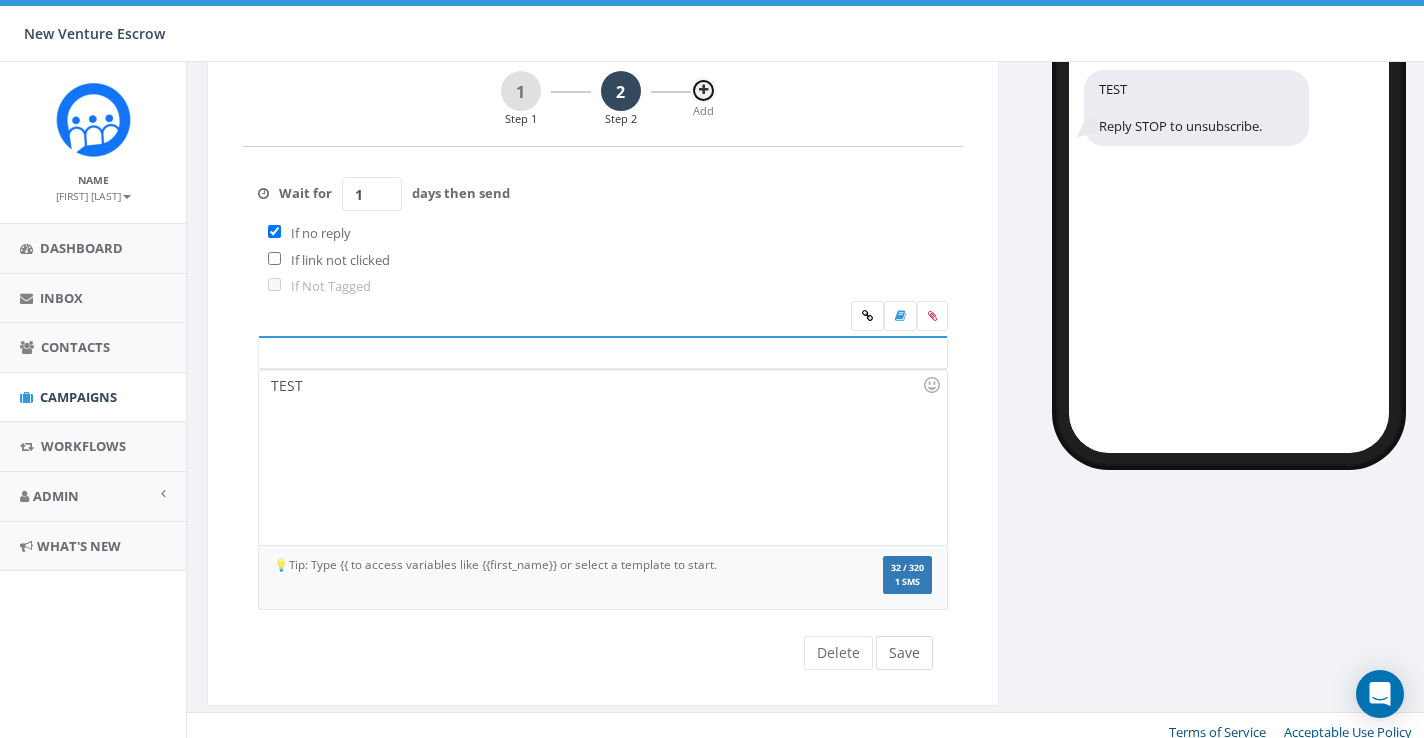 scroll, scrollTop: 235, scrollLeft: 0, axis: vertical 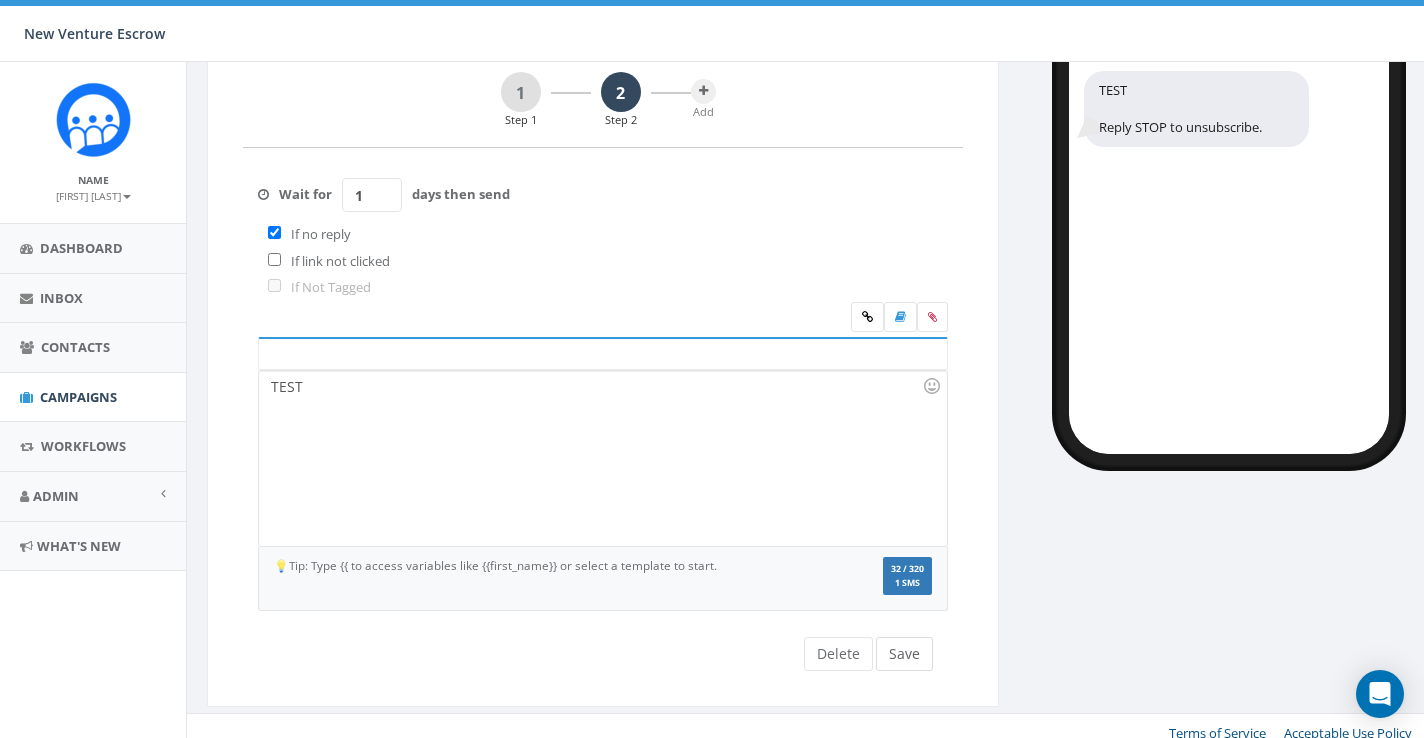 click on "Save" at bounding box center (904, 654) 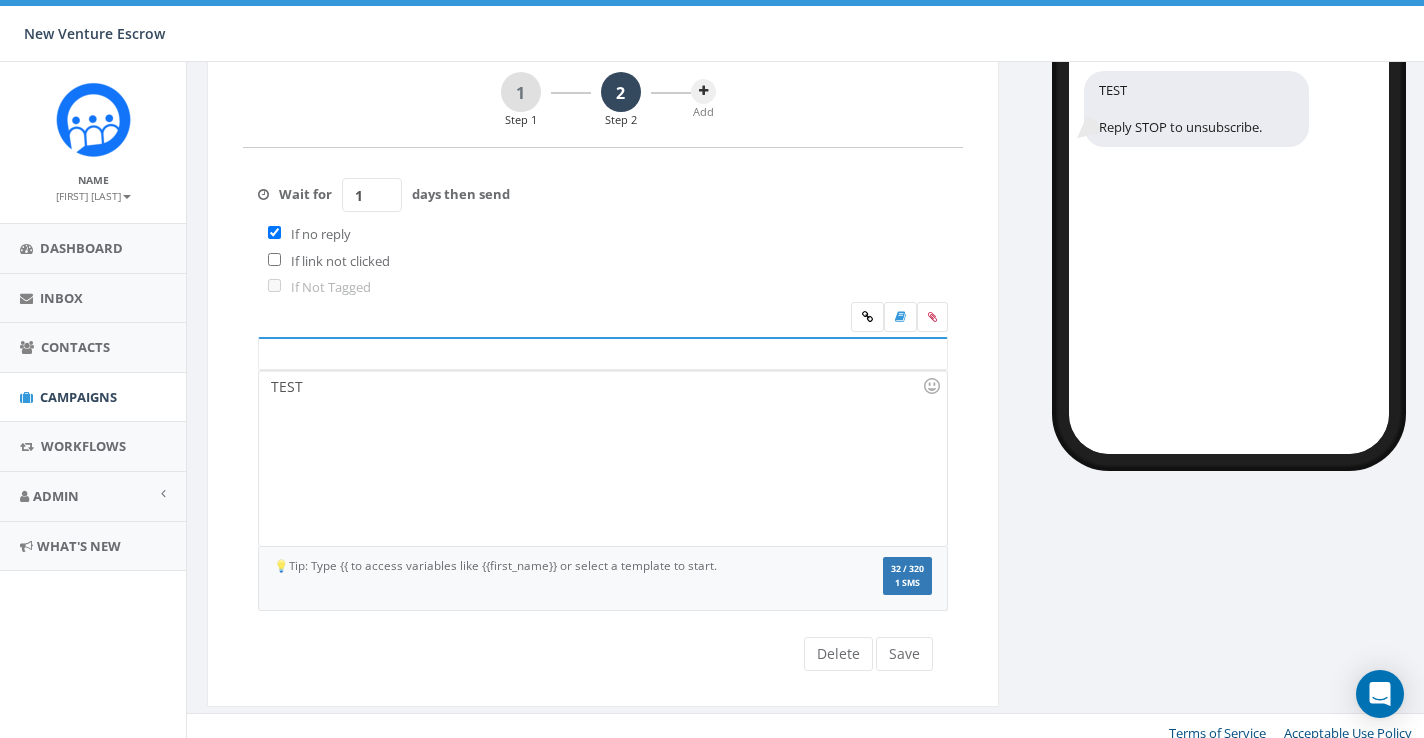 click at bounding box center (703, 91) 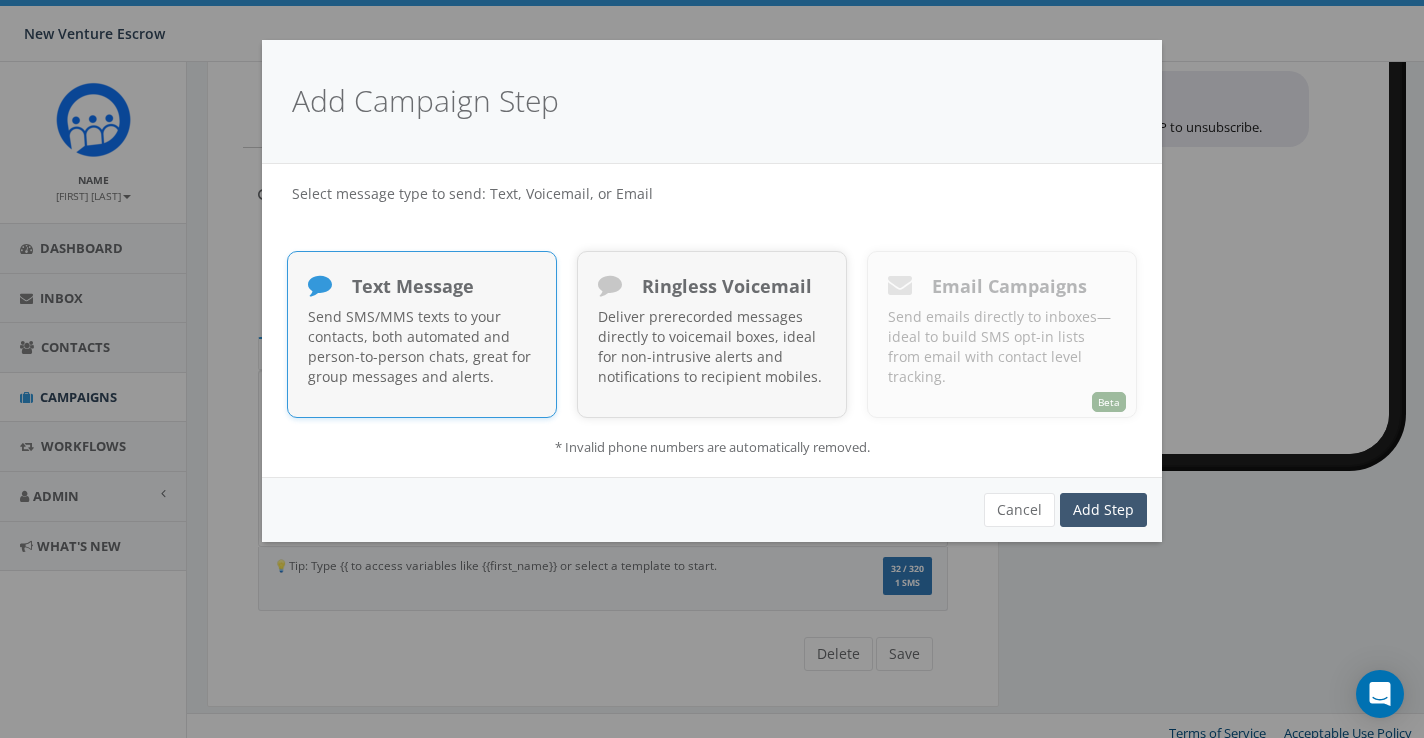 click on "Add Step" at bounding box center [1103, 510] 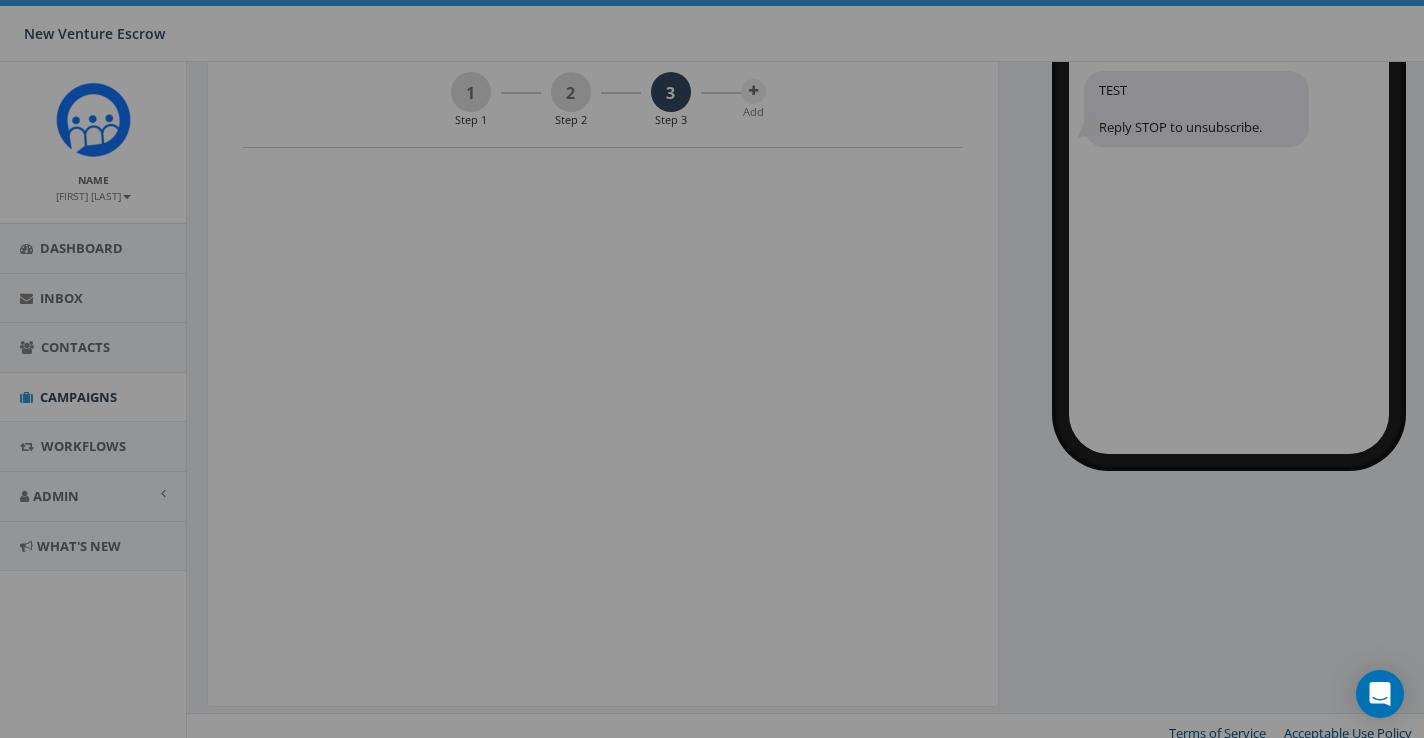 scroll, scrollTop: 0, scrollLeft: 0, axis: both 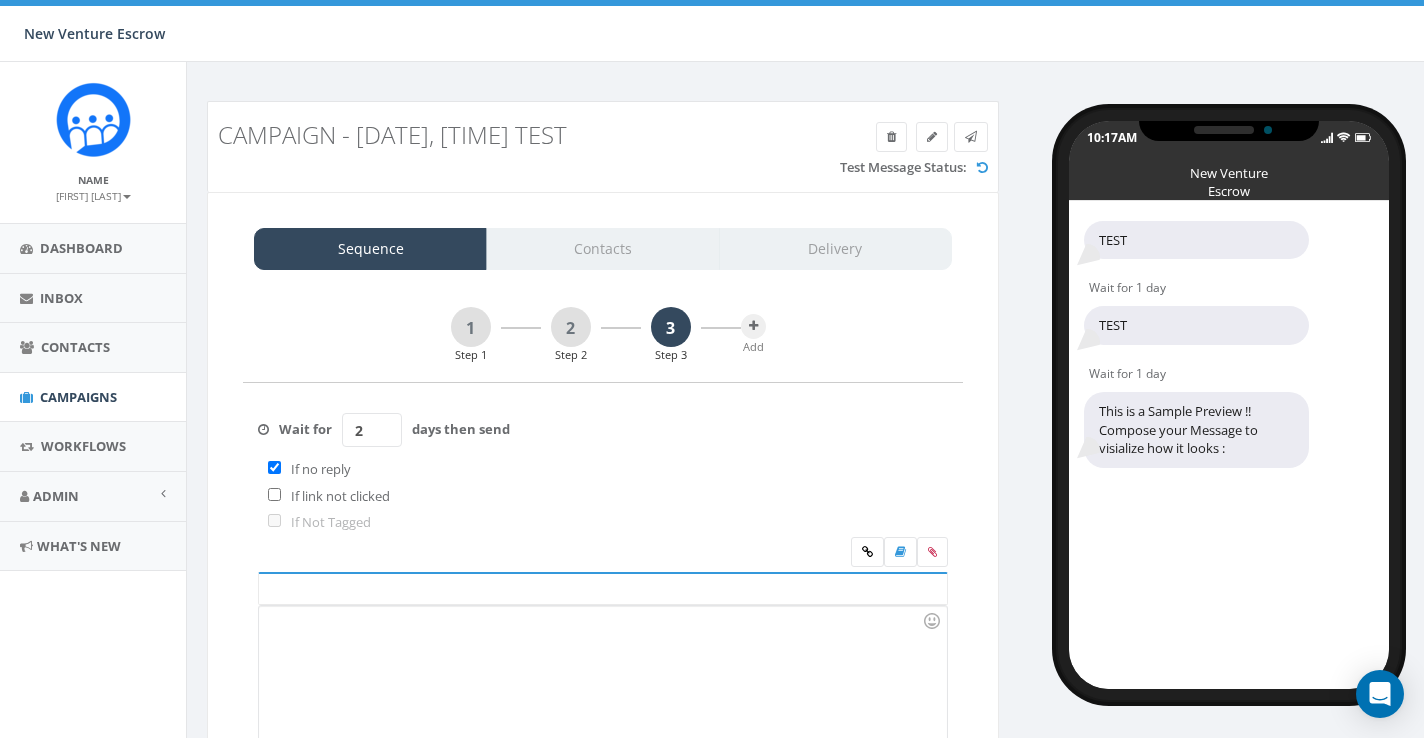 click on "2" at bounding box center [372, 430] 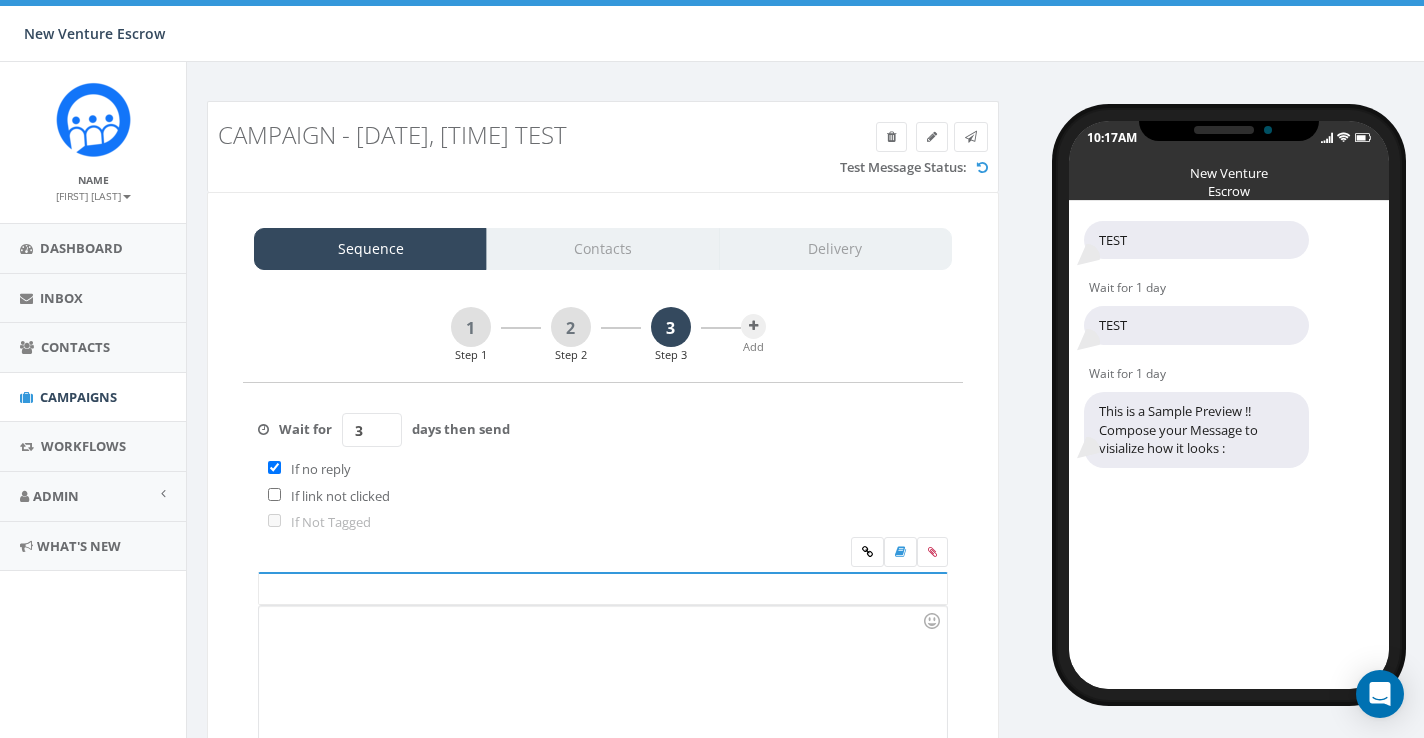 click on "3" at bounding box center (372, 430) 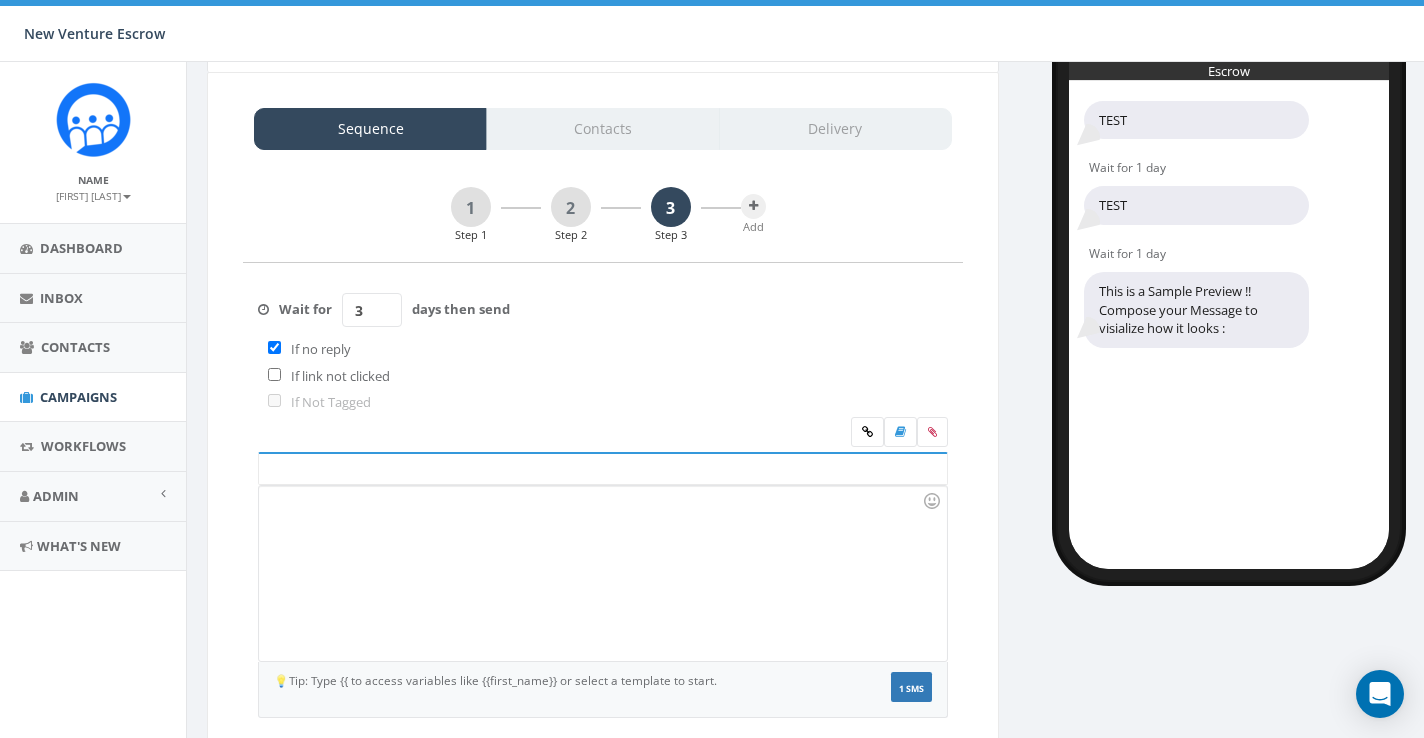 scroll, scrollTop: 122, scrollLeft: 0, axis: vertical 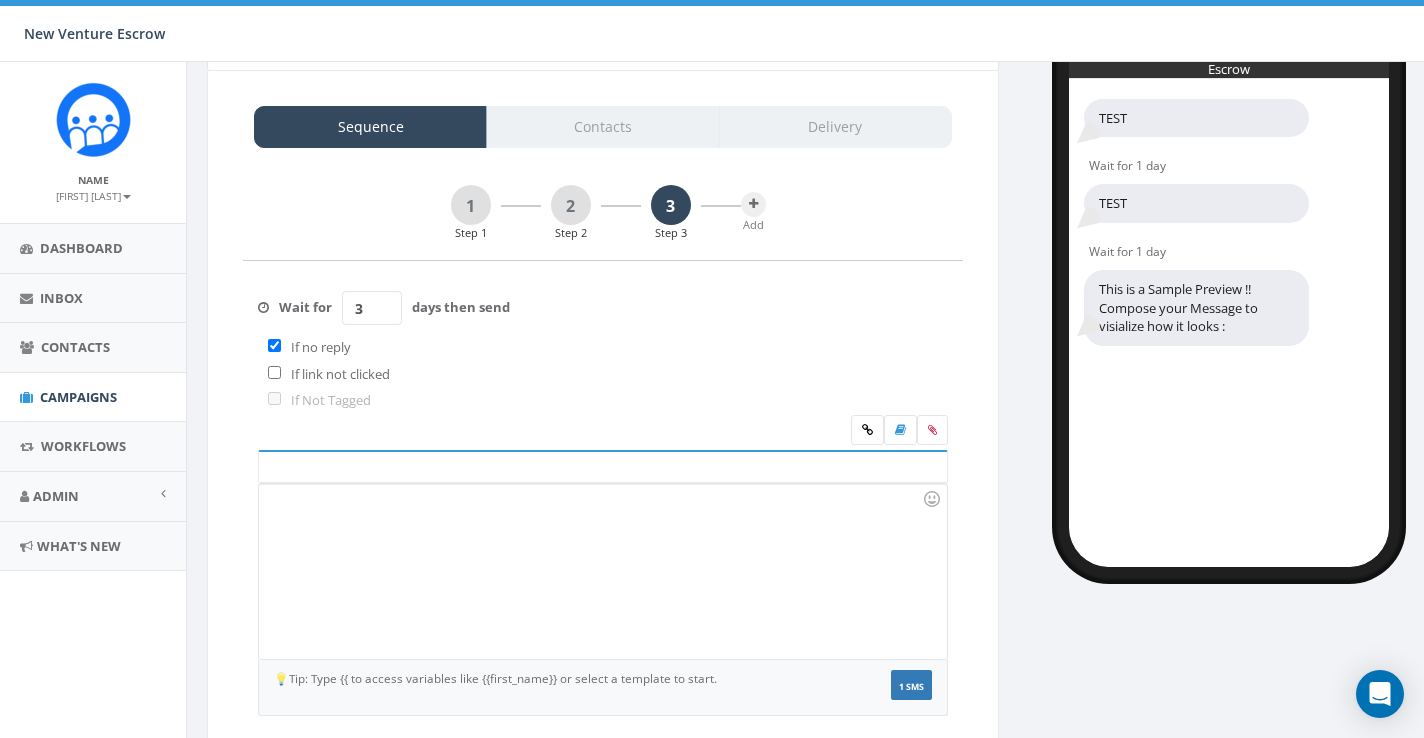 click at bounding box center [602, 571] 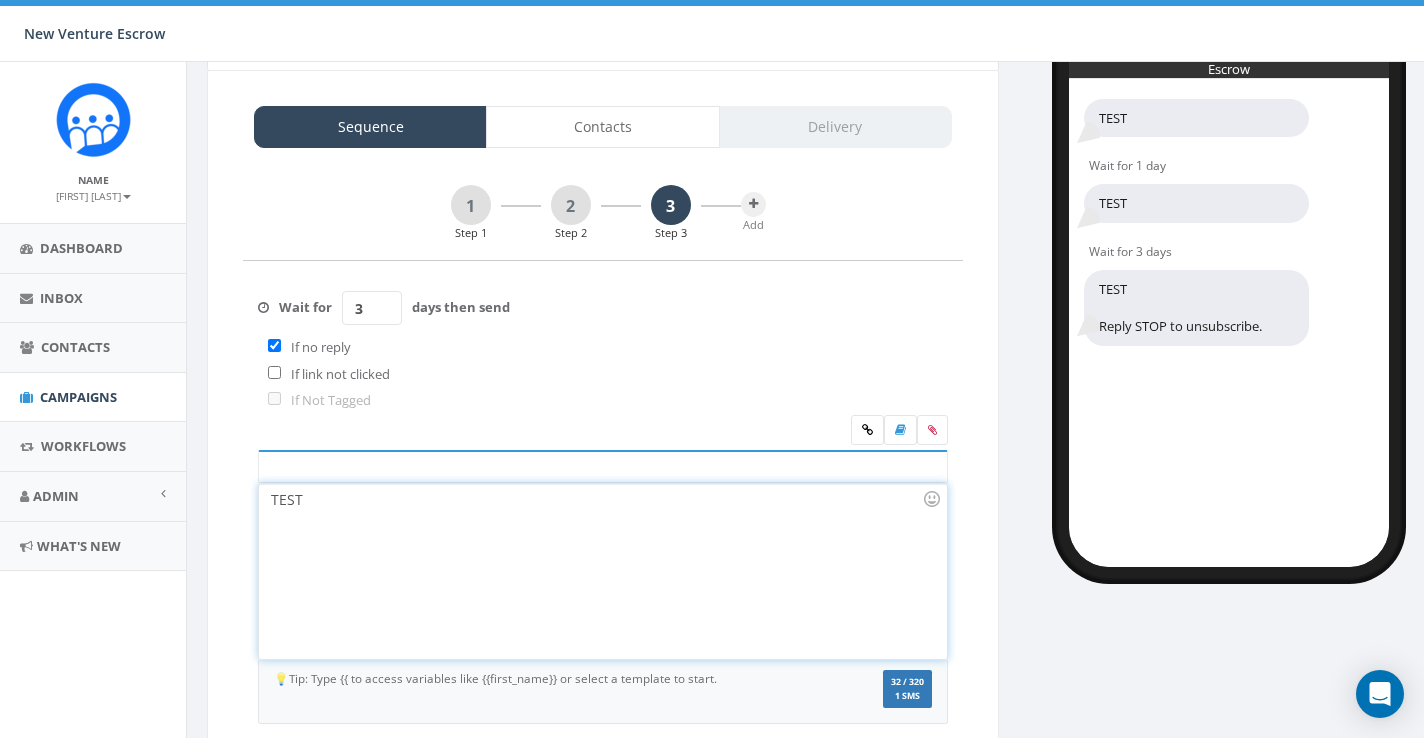 click on "TEST" at bounding box center [602, 571] 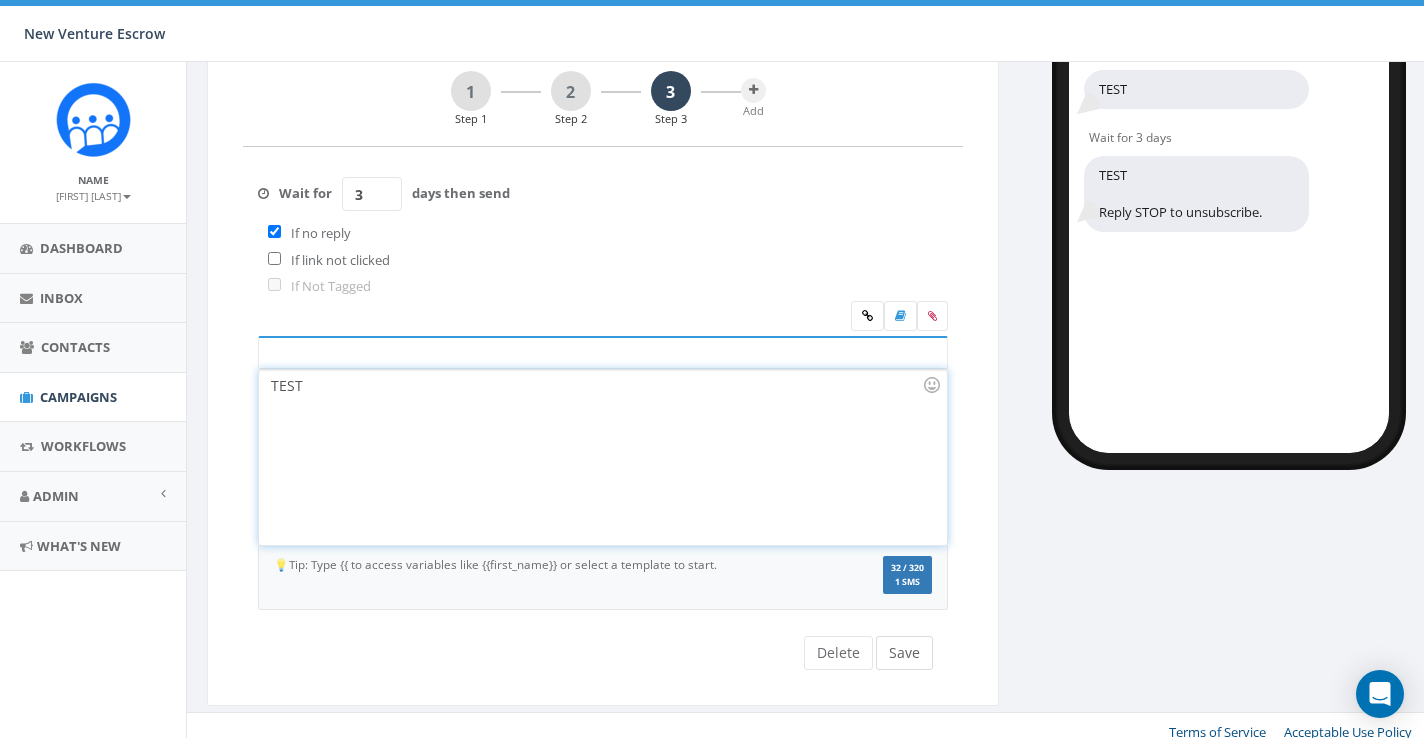 scroll, scrollTop: 235, scrollLeft: 0, axis: vertical 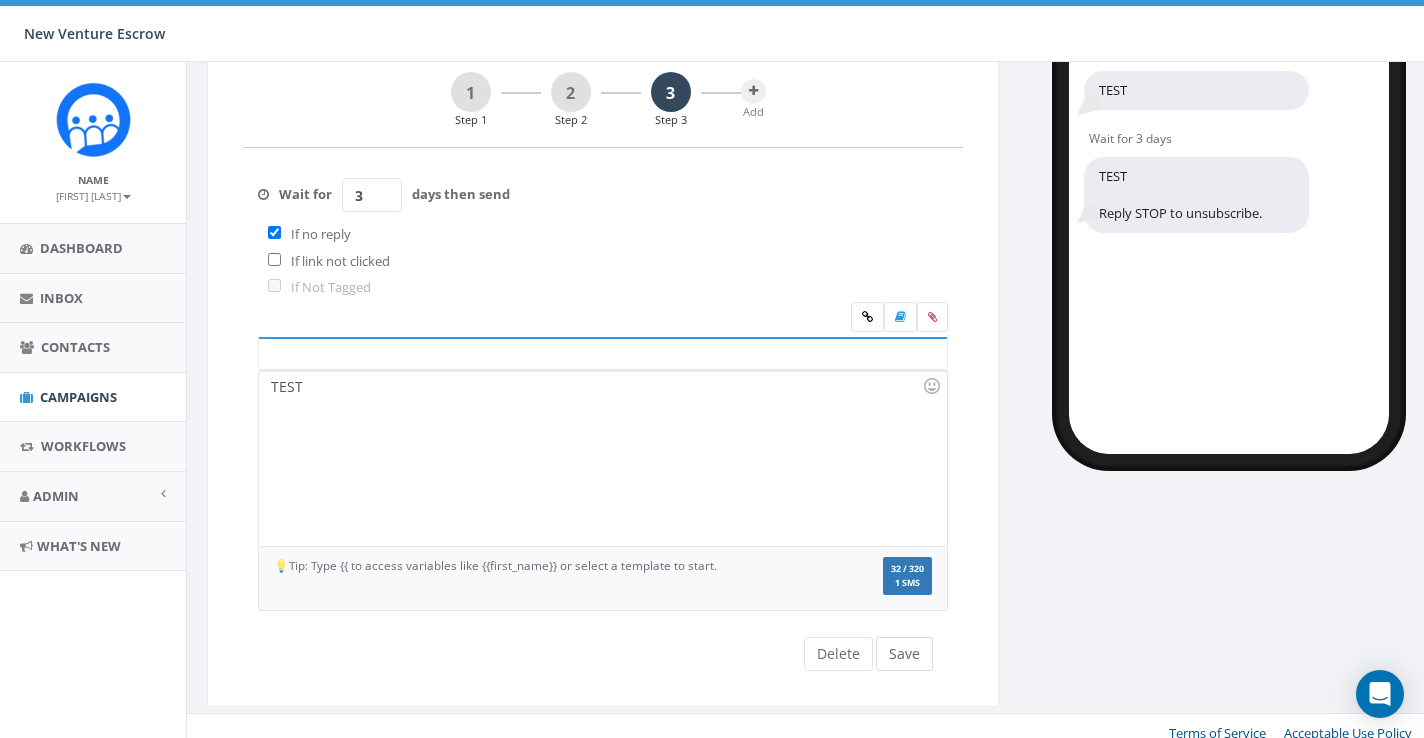 click on "Save" at bounding box center (904, 654) 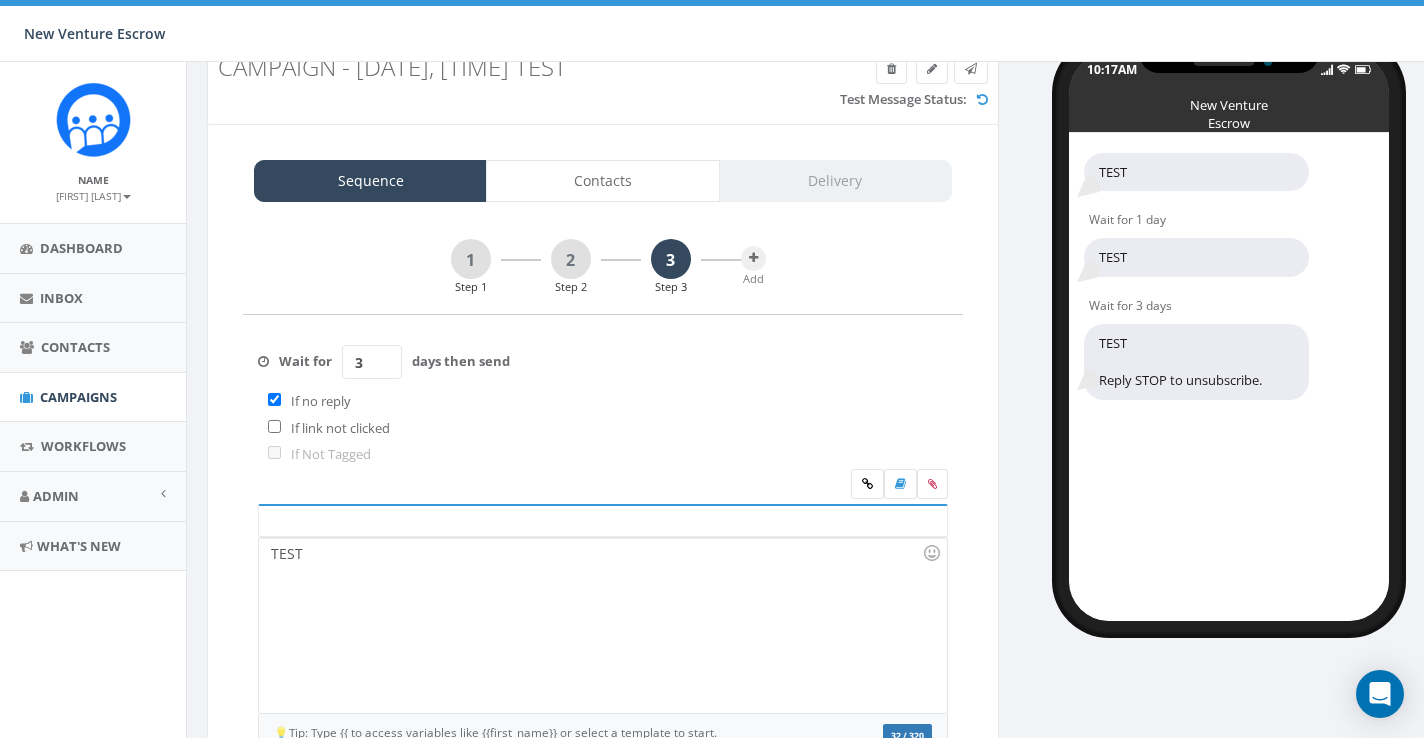 scroll, scrollTop: 7, scrollLeft: 0, axis: vertical 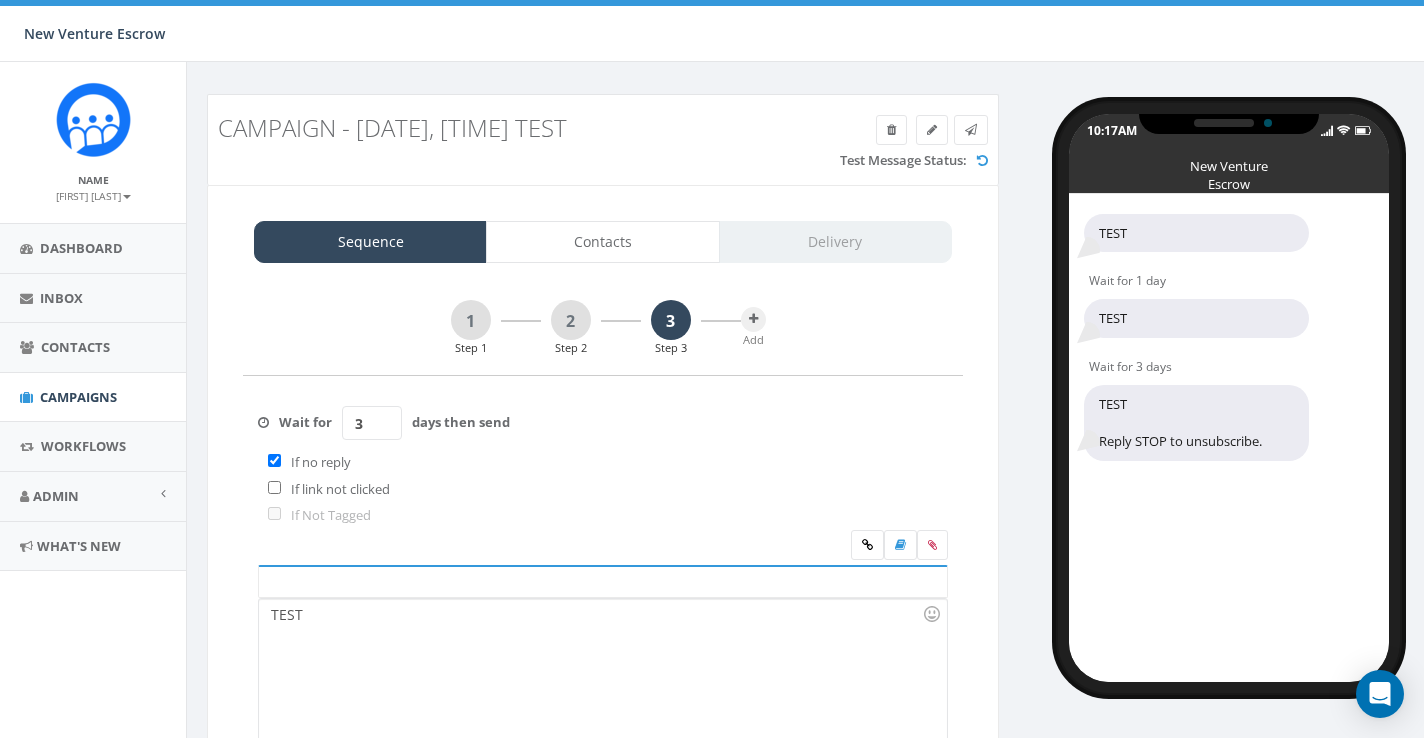 click at bounding box center [263, 422] 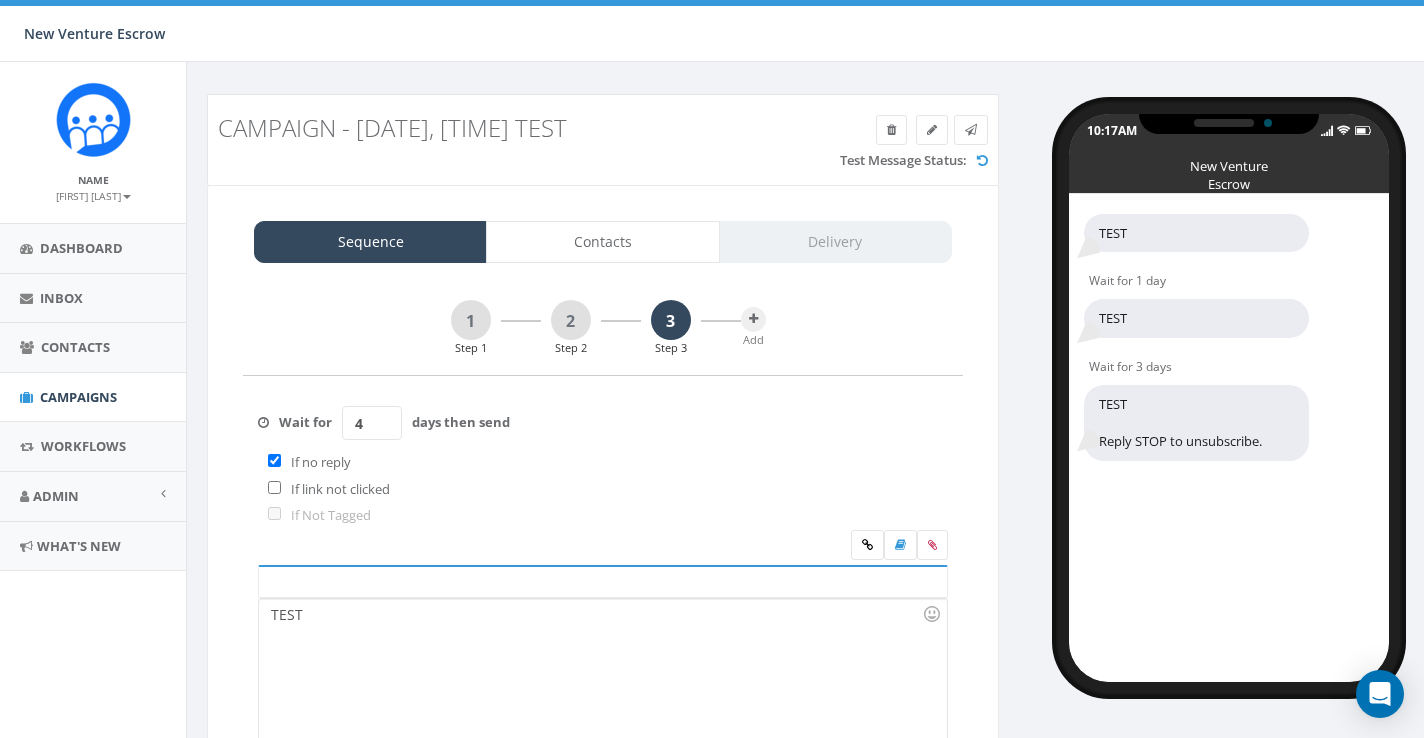 click on "4" at bounding box center (372, 423) 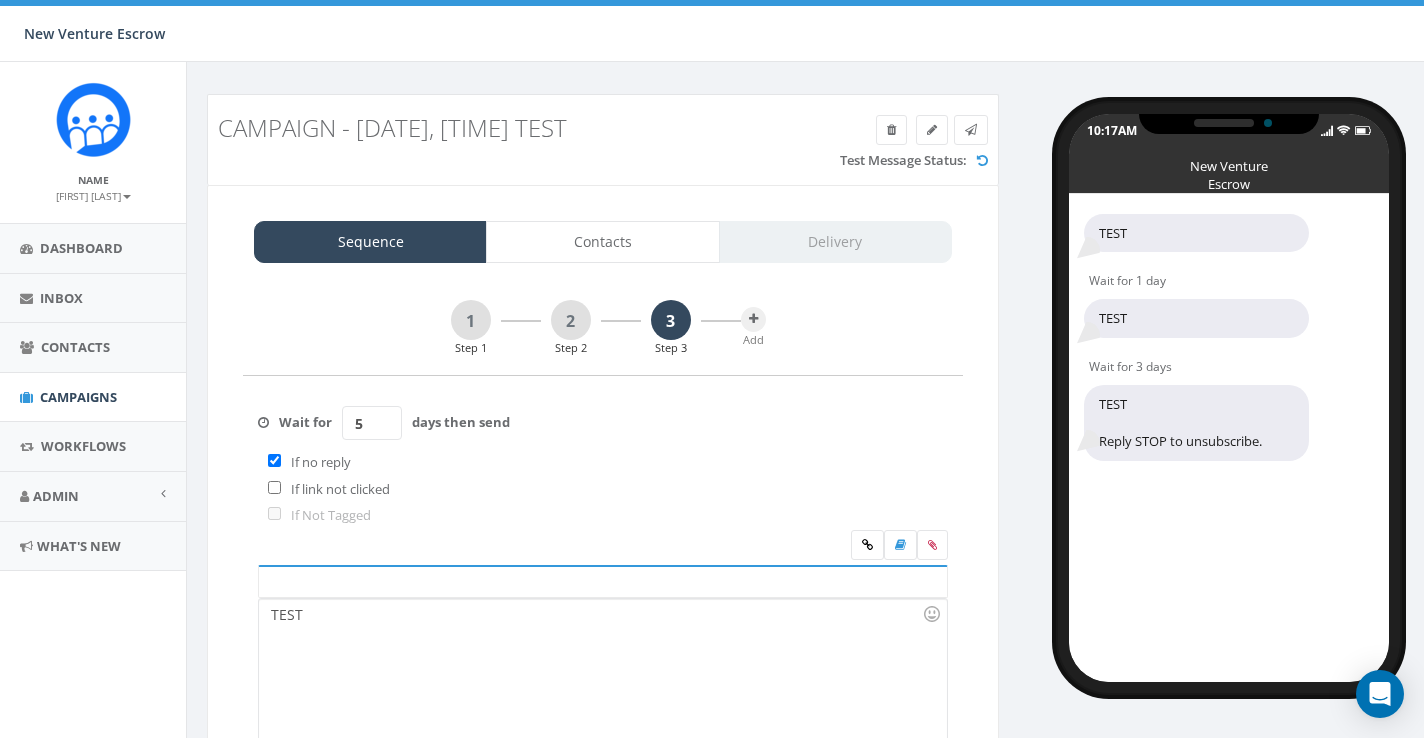 click on "5" at bounding box center (372, 423) 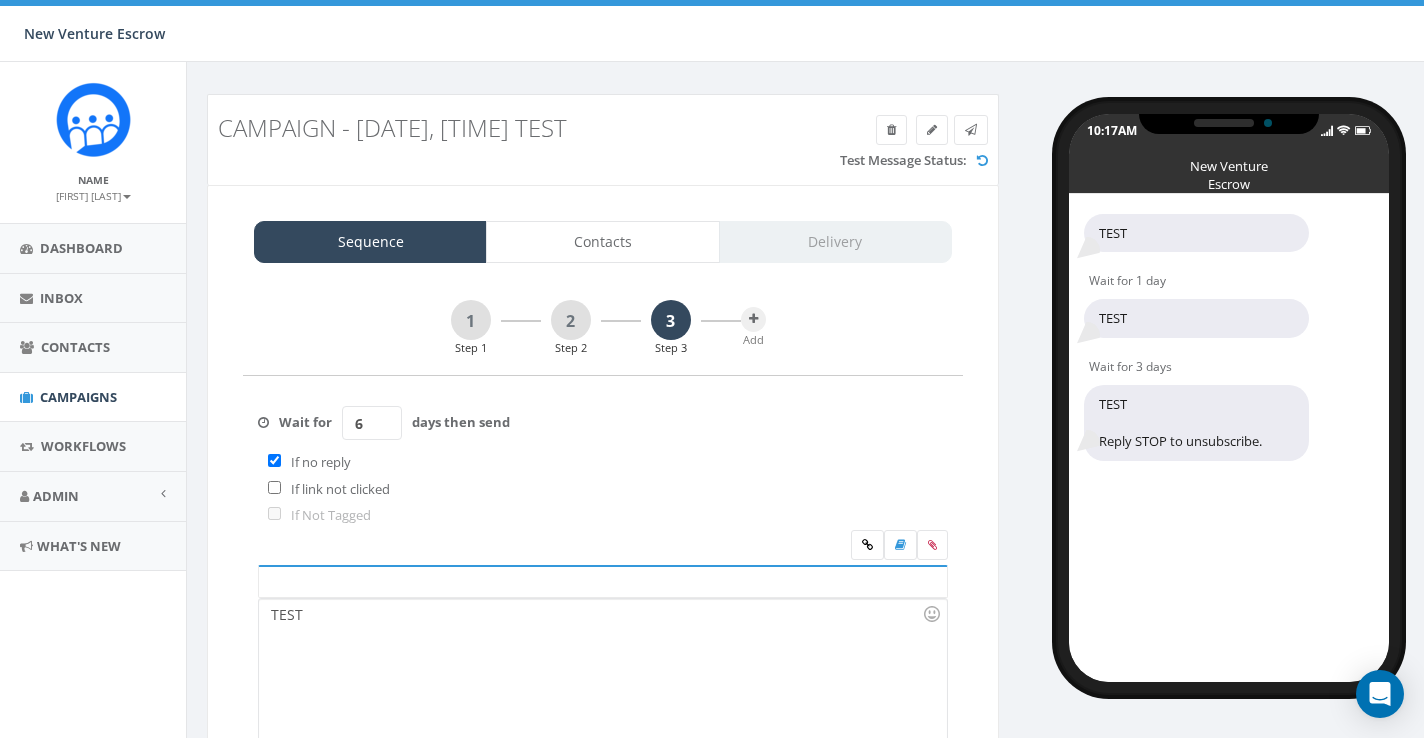 click on "6" at bounding box center [372, 423] 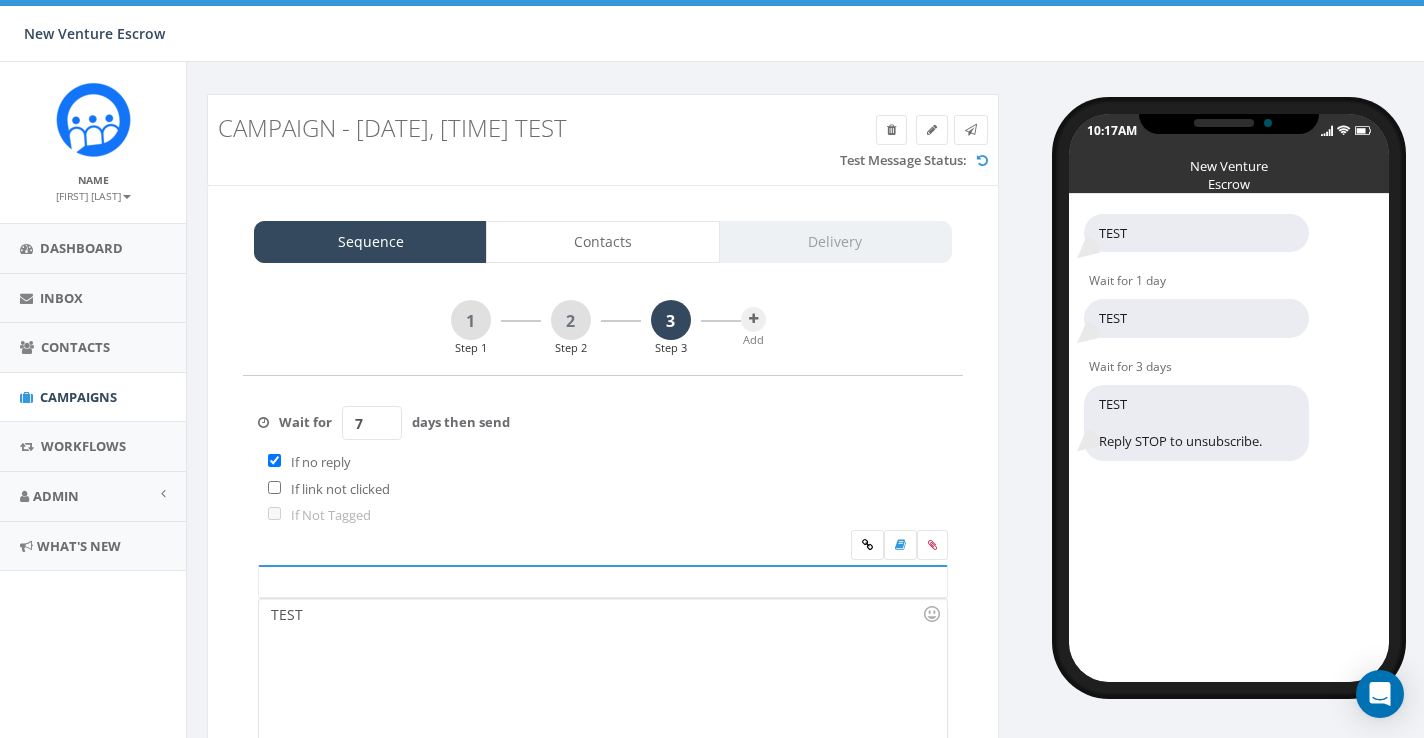 click on "7" at bounding box center [372, 423] 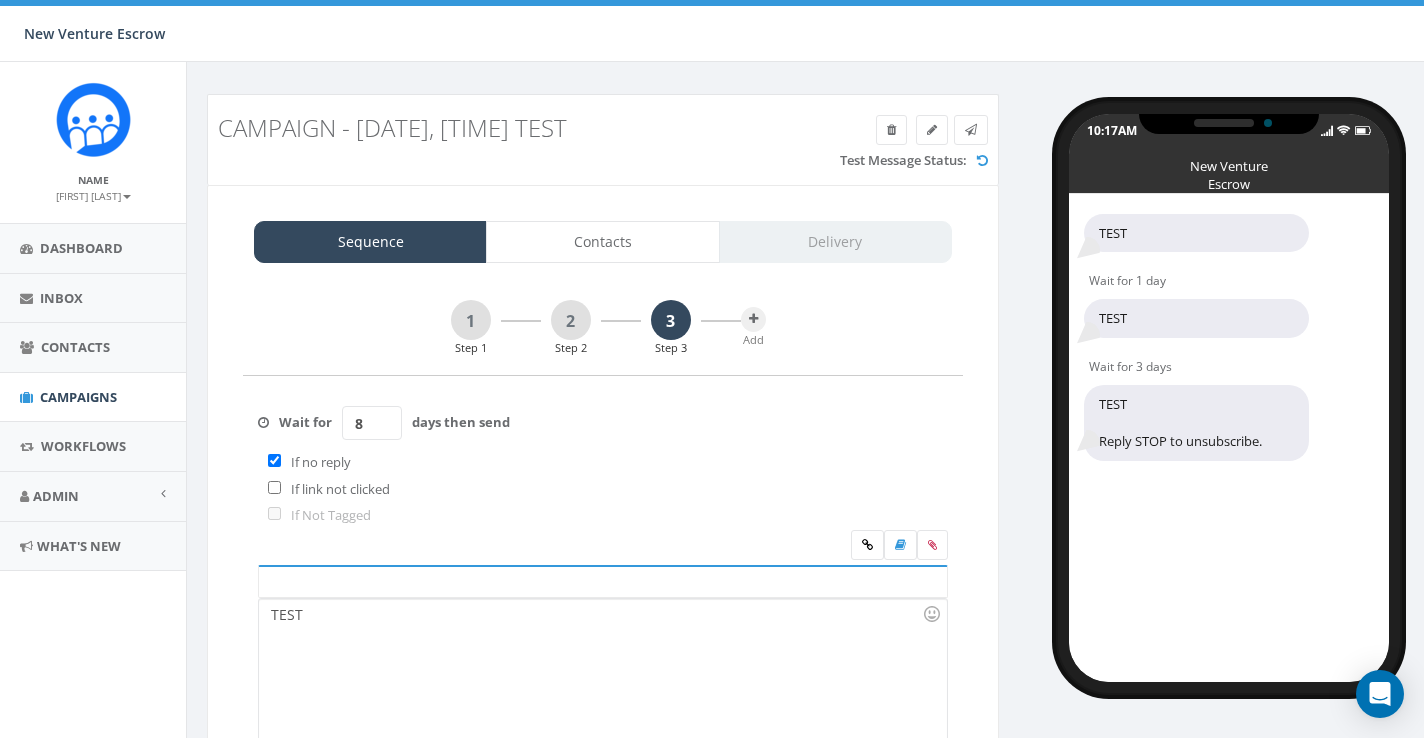 click on "8" at bounding box center (372, 423) 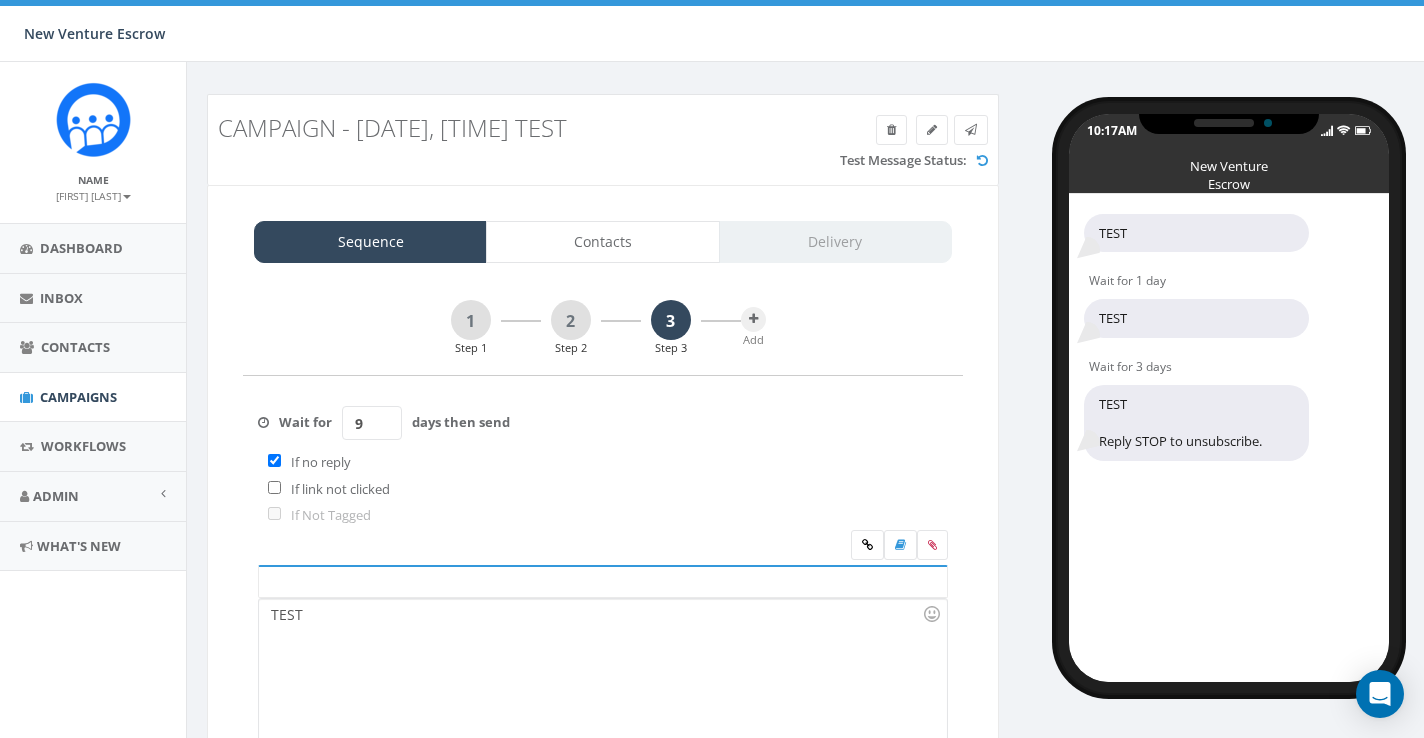 click on "9" at bounding box center (372, 423) 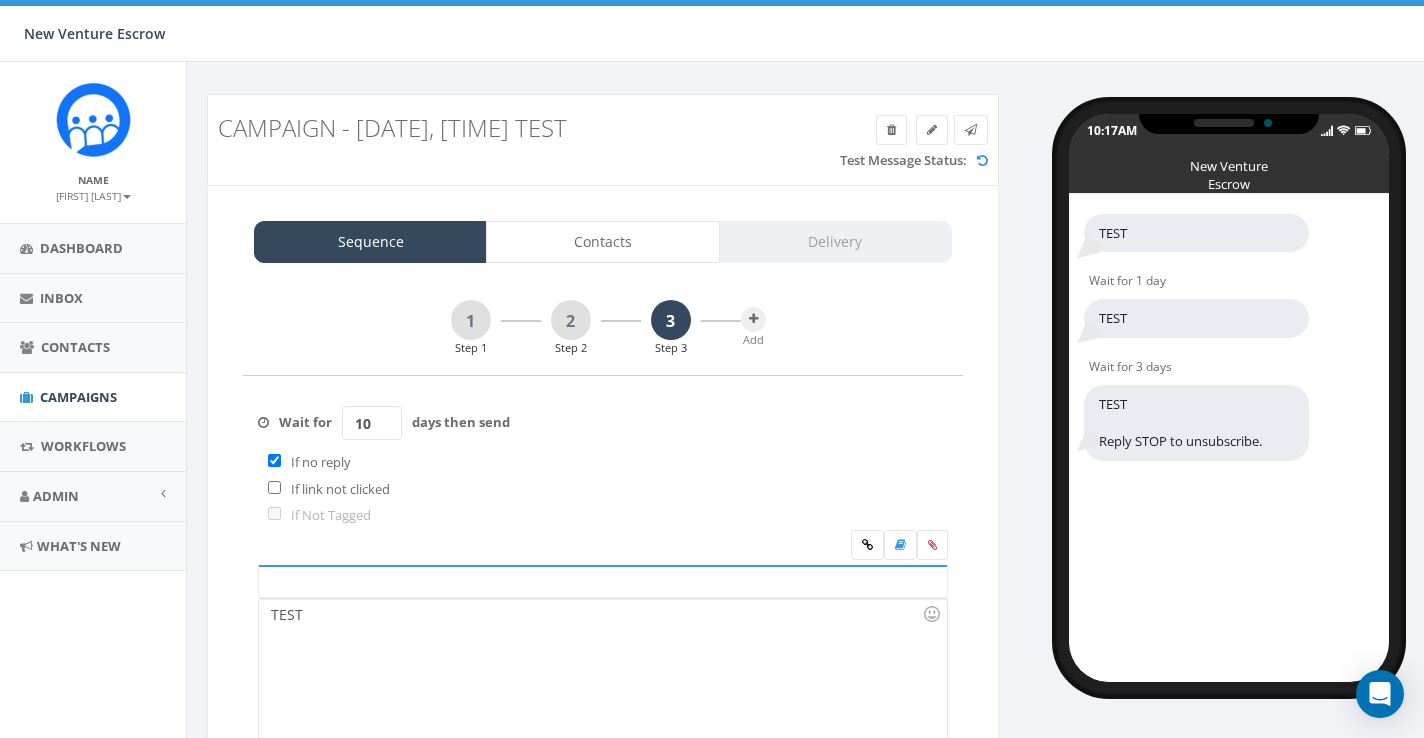 click on "10" at bounding box center [372, 423] 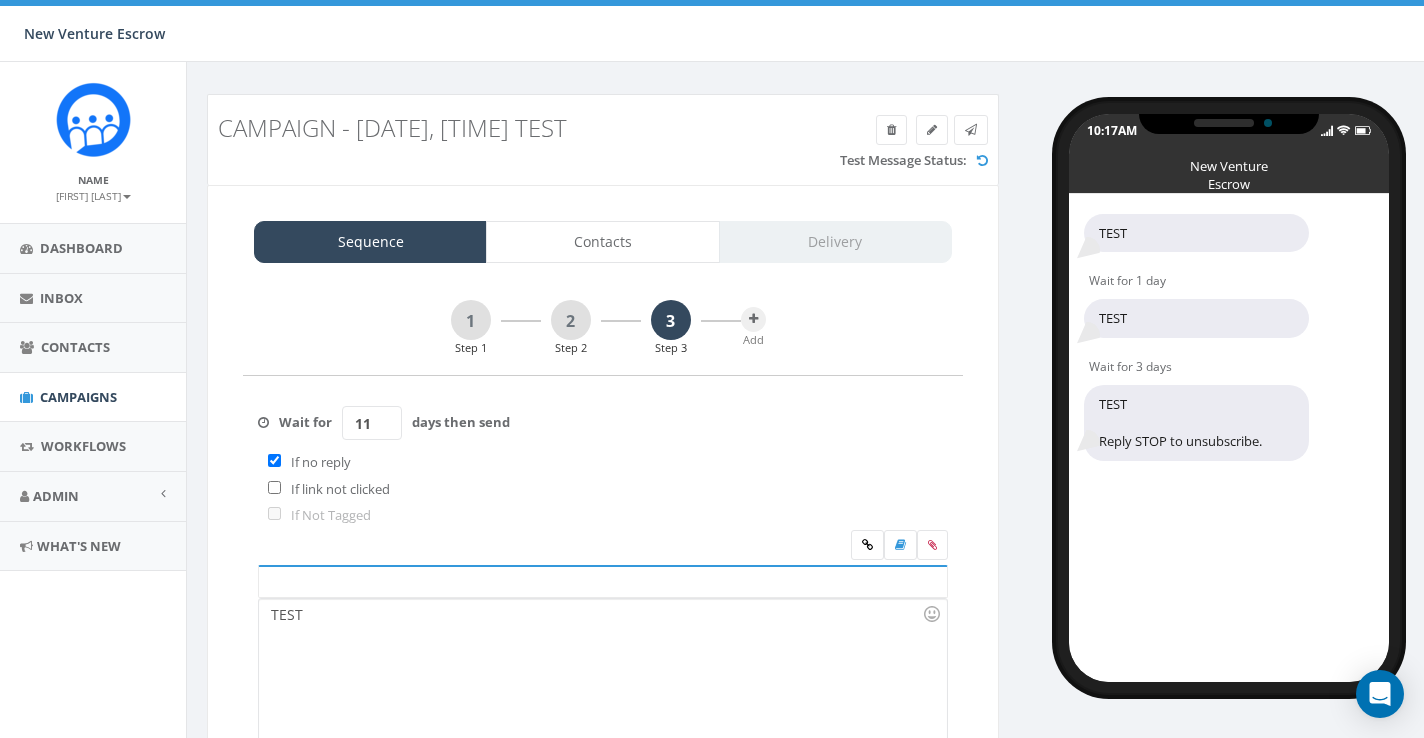 click on "11" at bounding box center (372, 423) 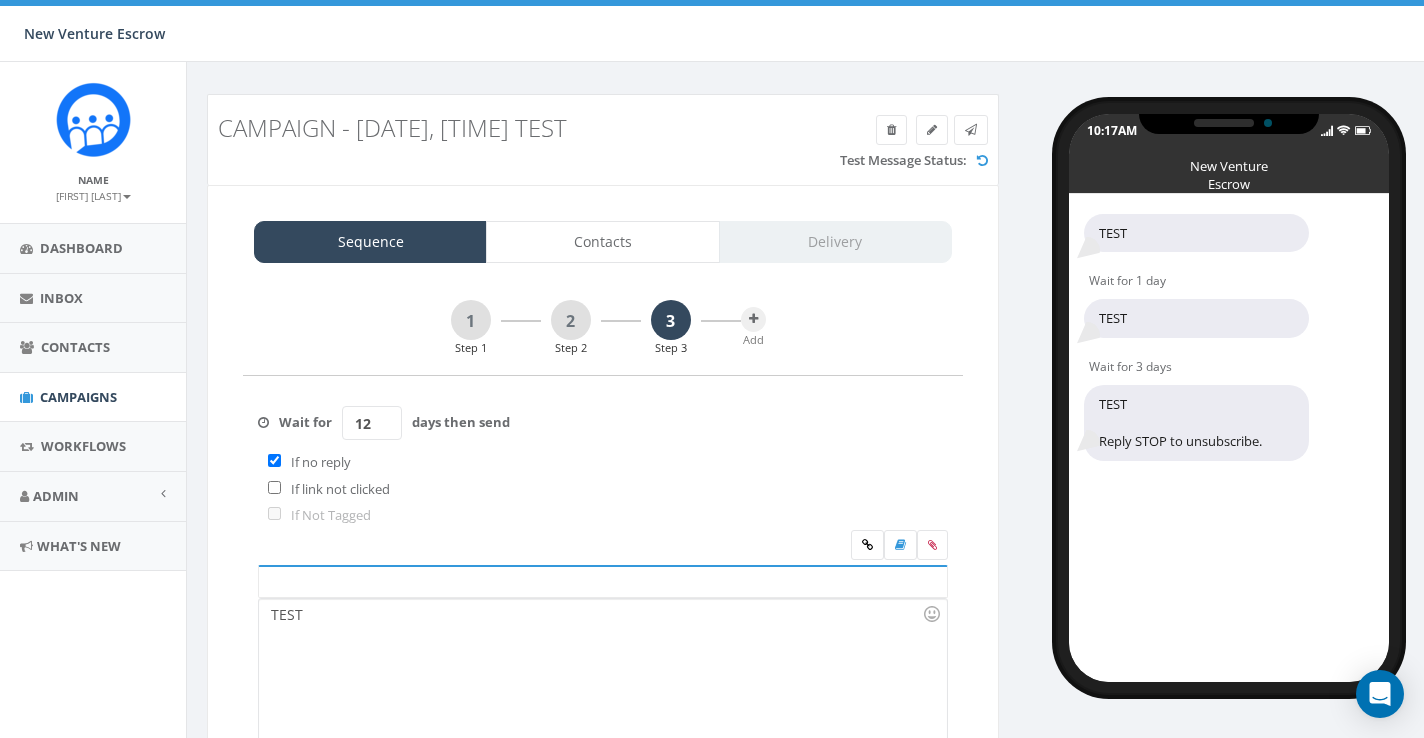 click on "12" at bounding box center [372, 423] 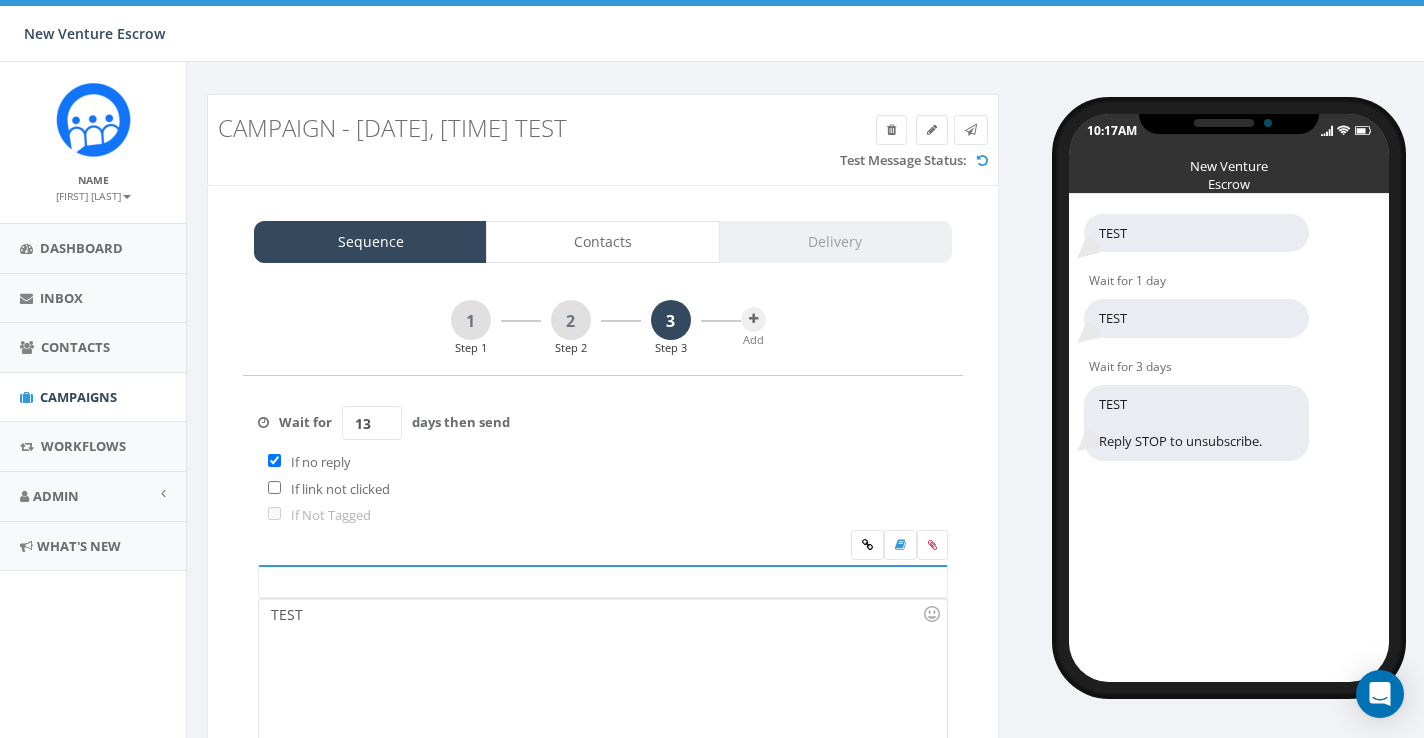 click on "13" at bounding box center (372, 423) 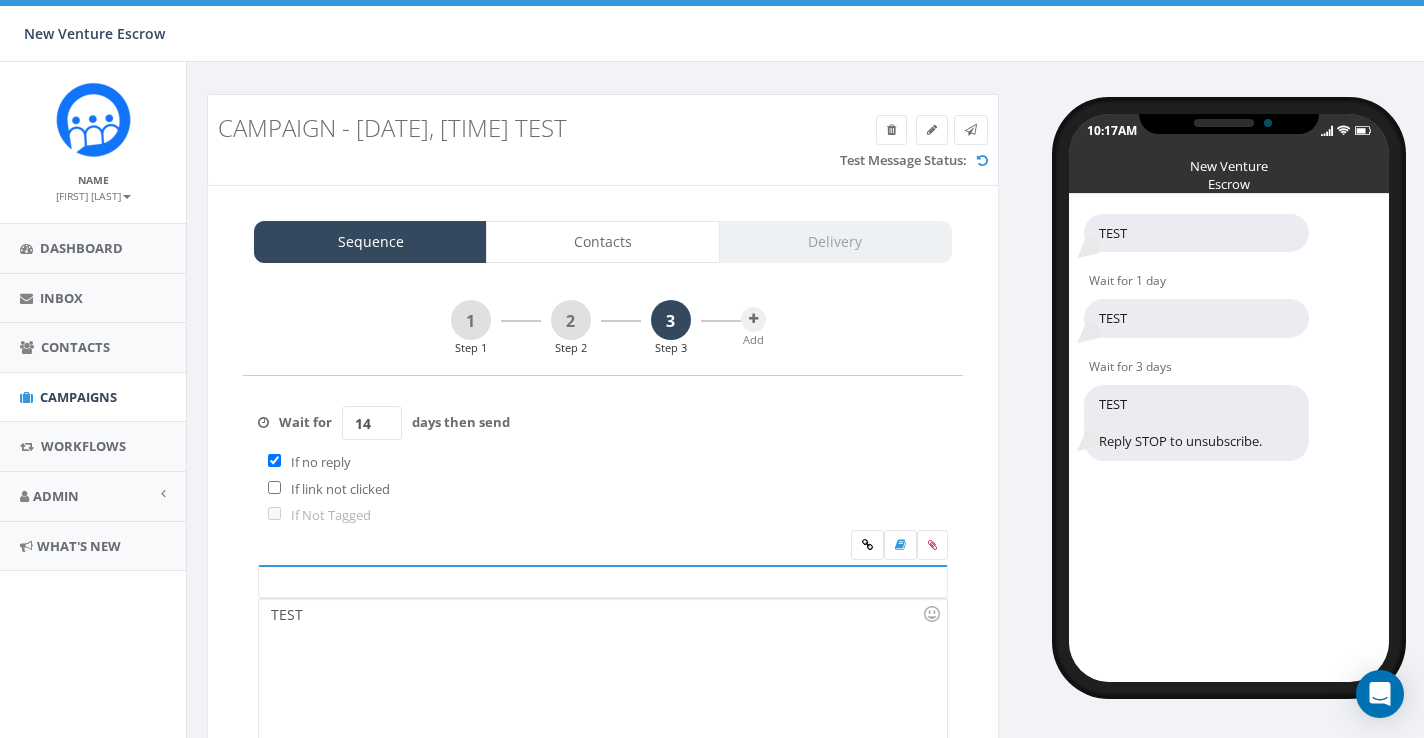 click on "14" at bounding box center [372, 423] 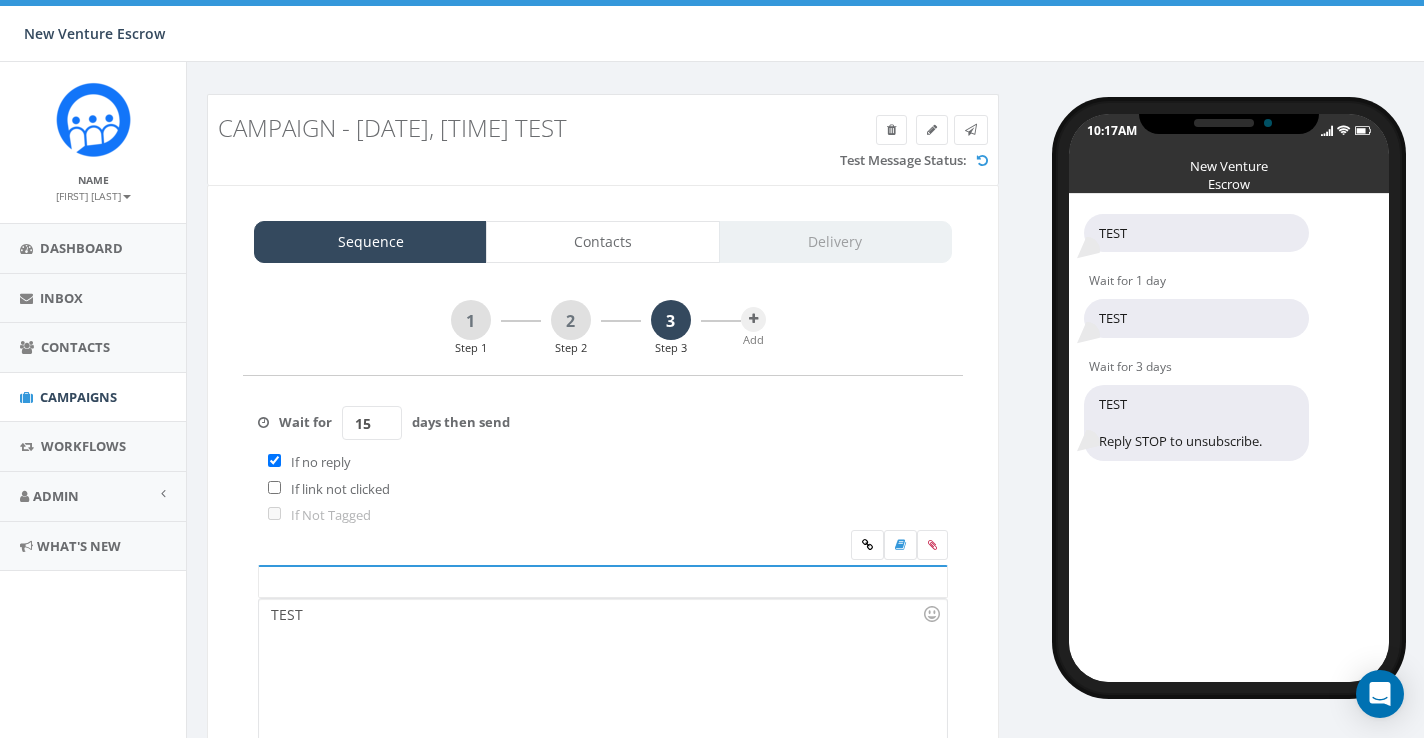 click on "15" at bounding box center [372, 423] 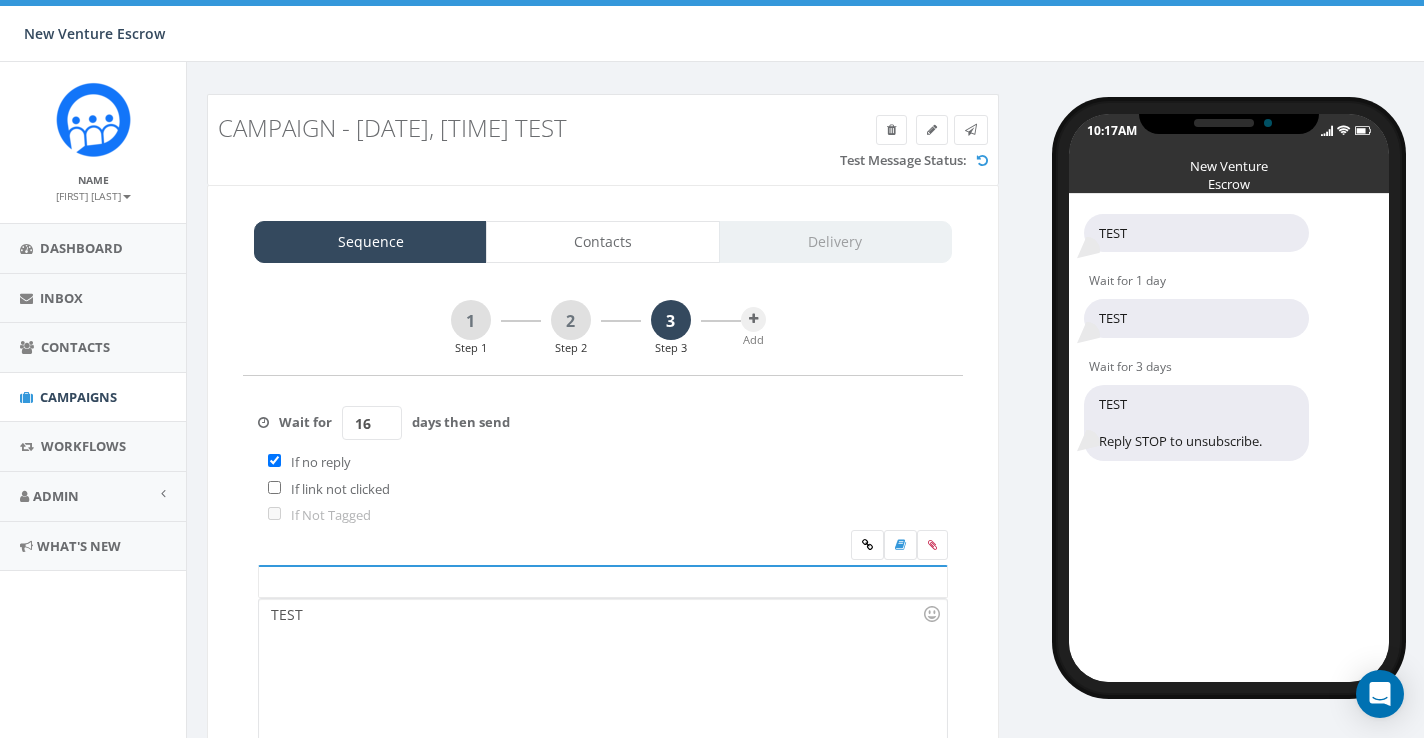 click on "16" at bounding box center [372, 423] 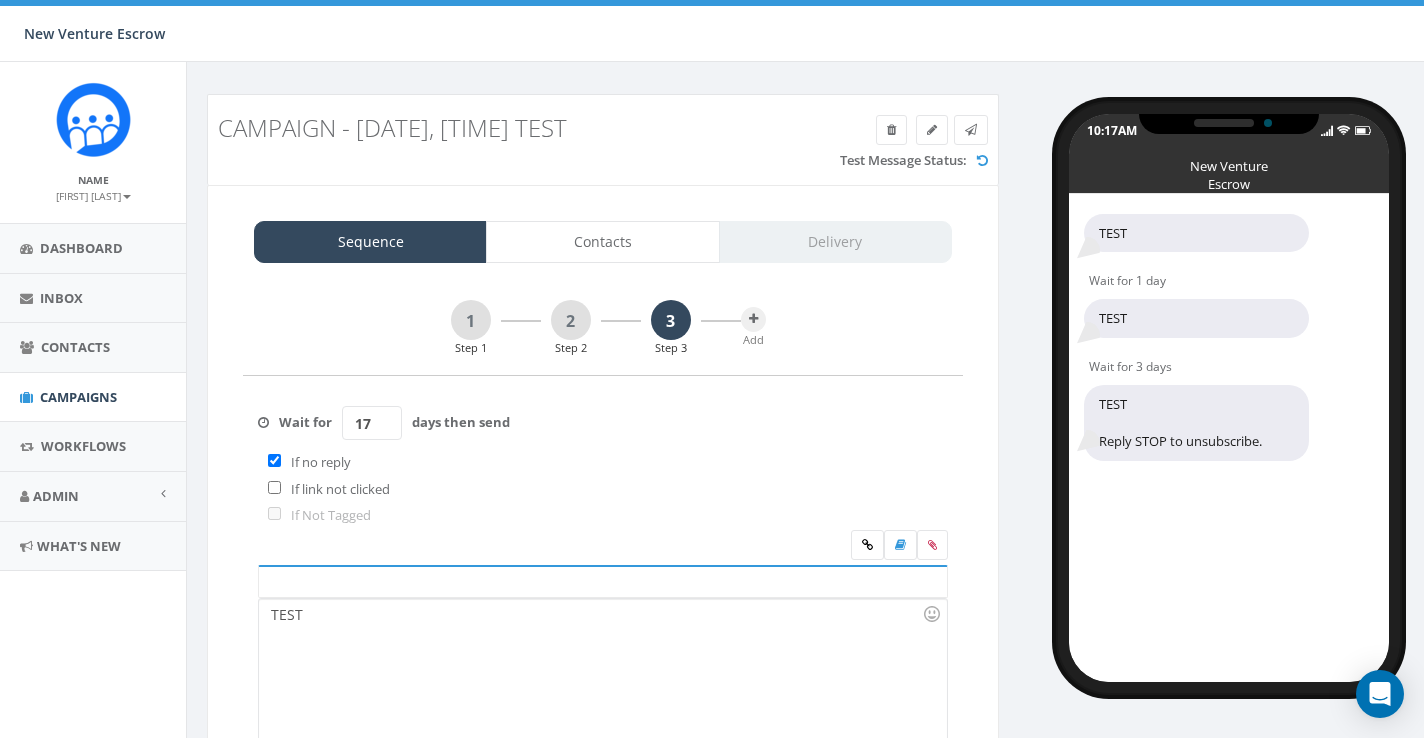 click on "17" at bounding box center (372, 423) 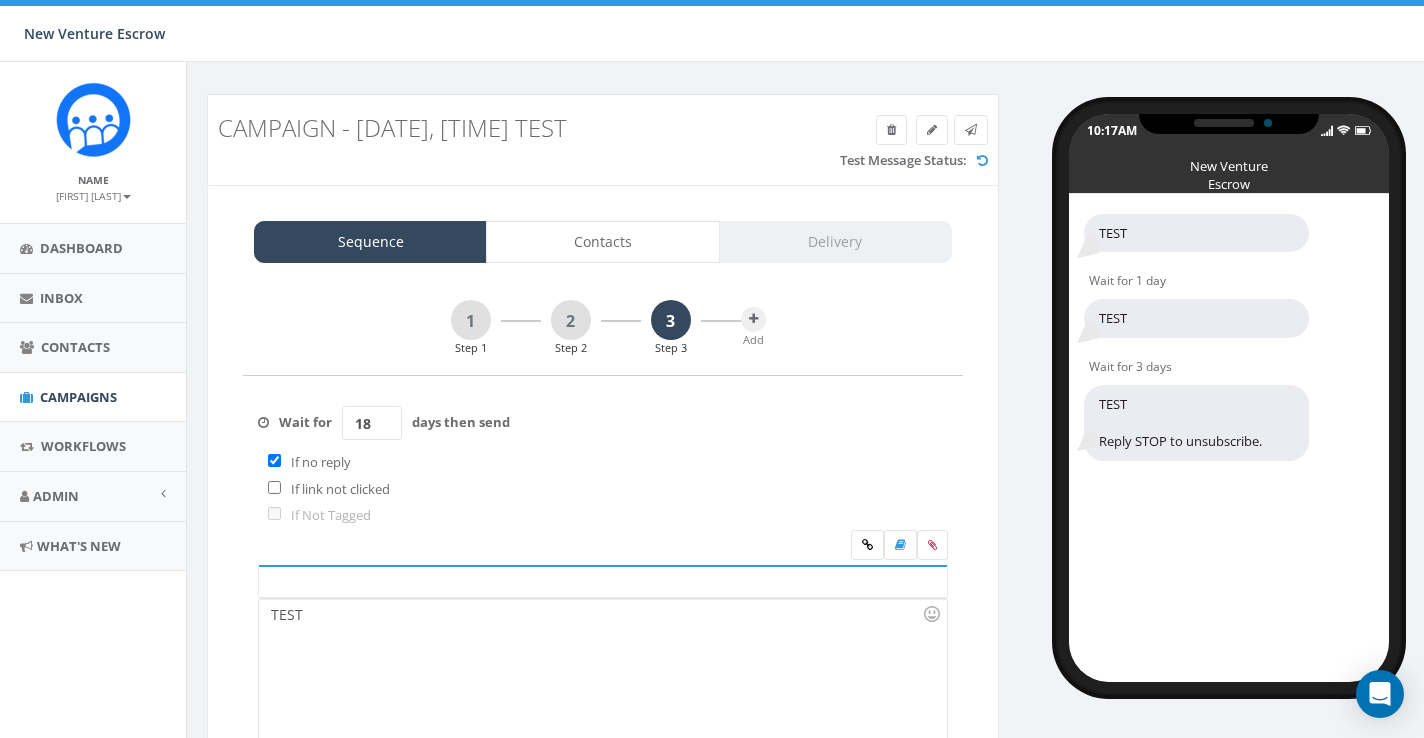 click on "18" at bounding box center [372, 423] 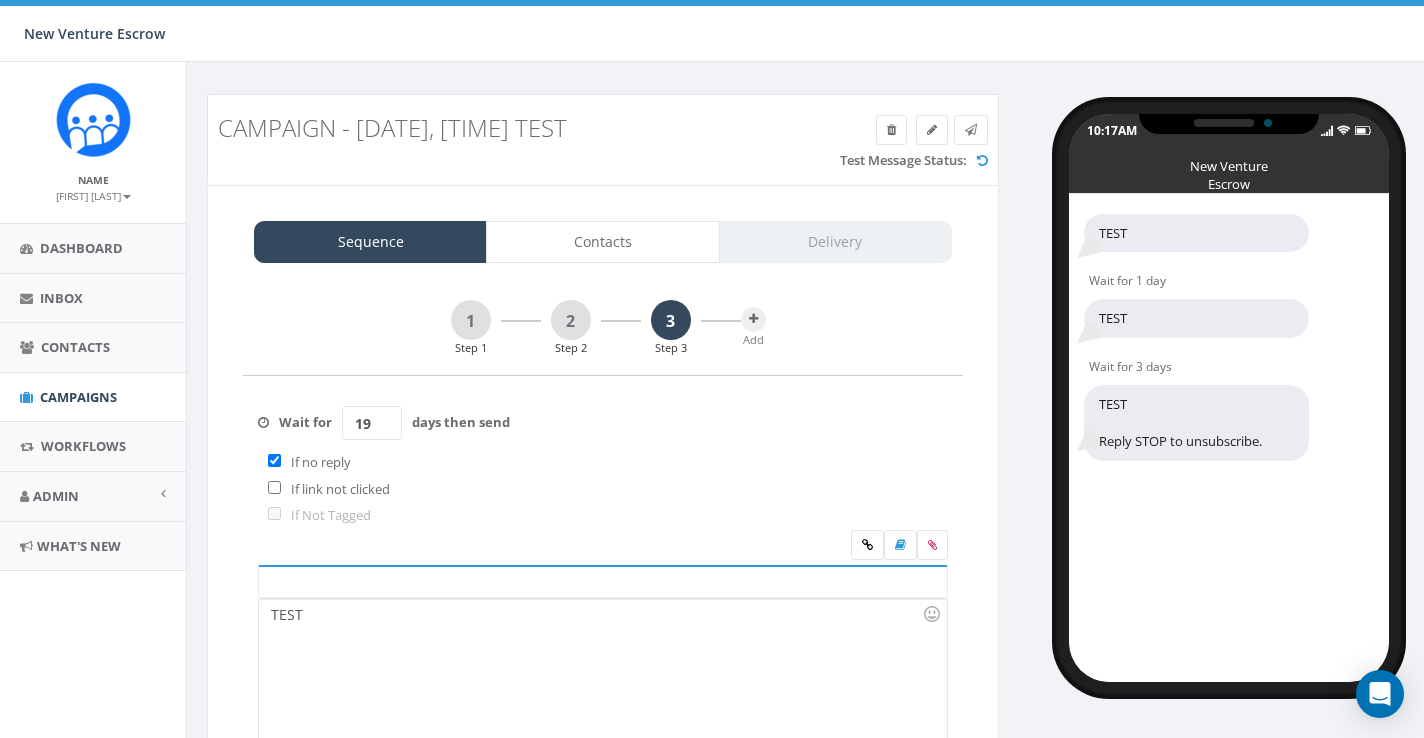 click on "19" at bounding box center [372, 423] 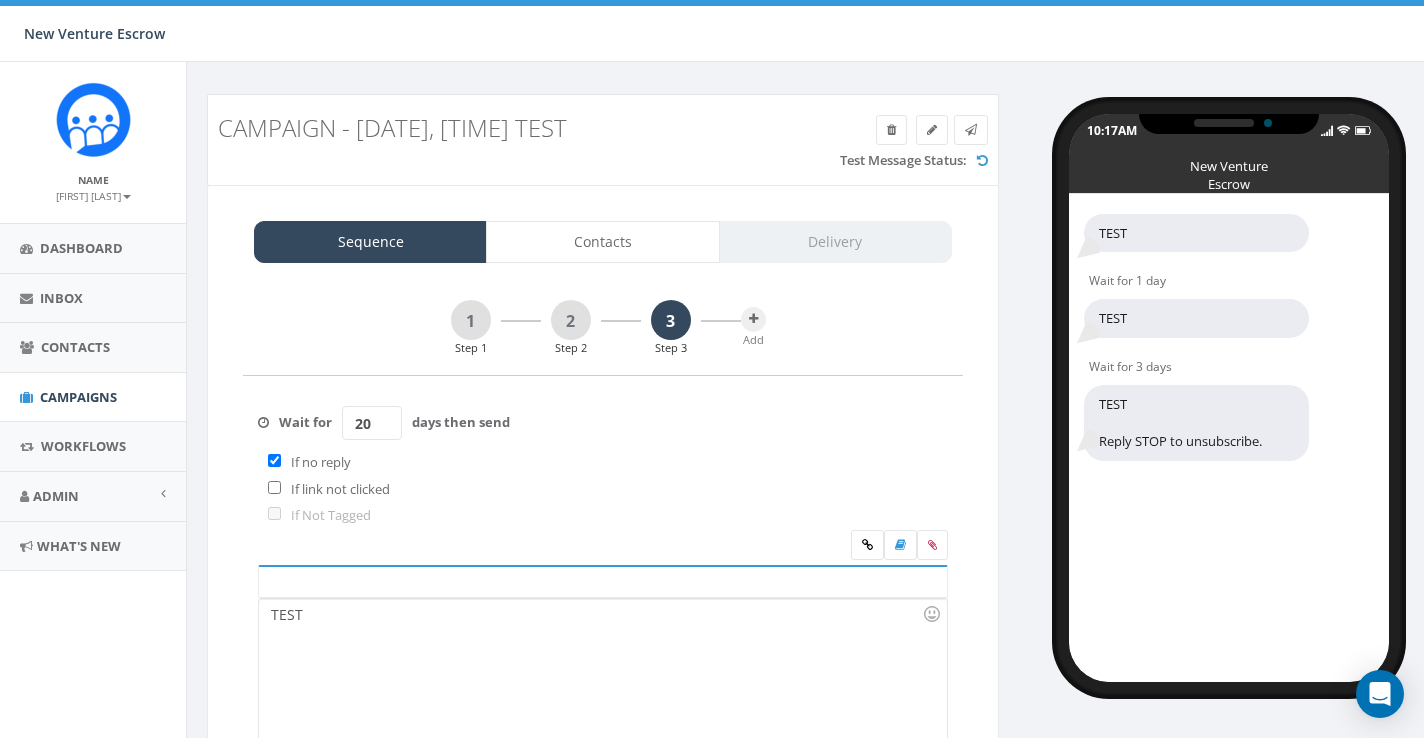 click on "20" at bounding box center [372, 423] 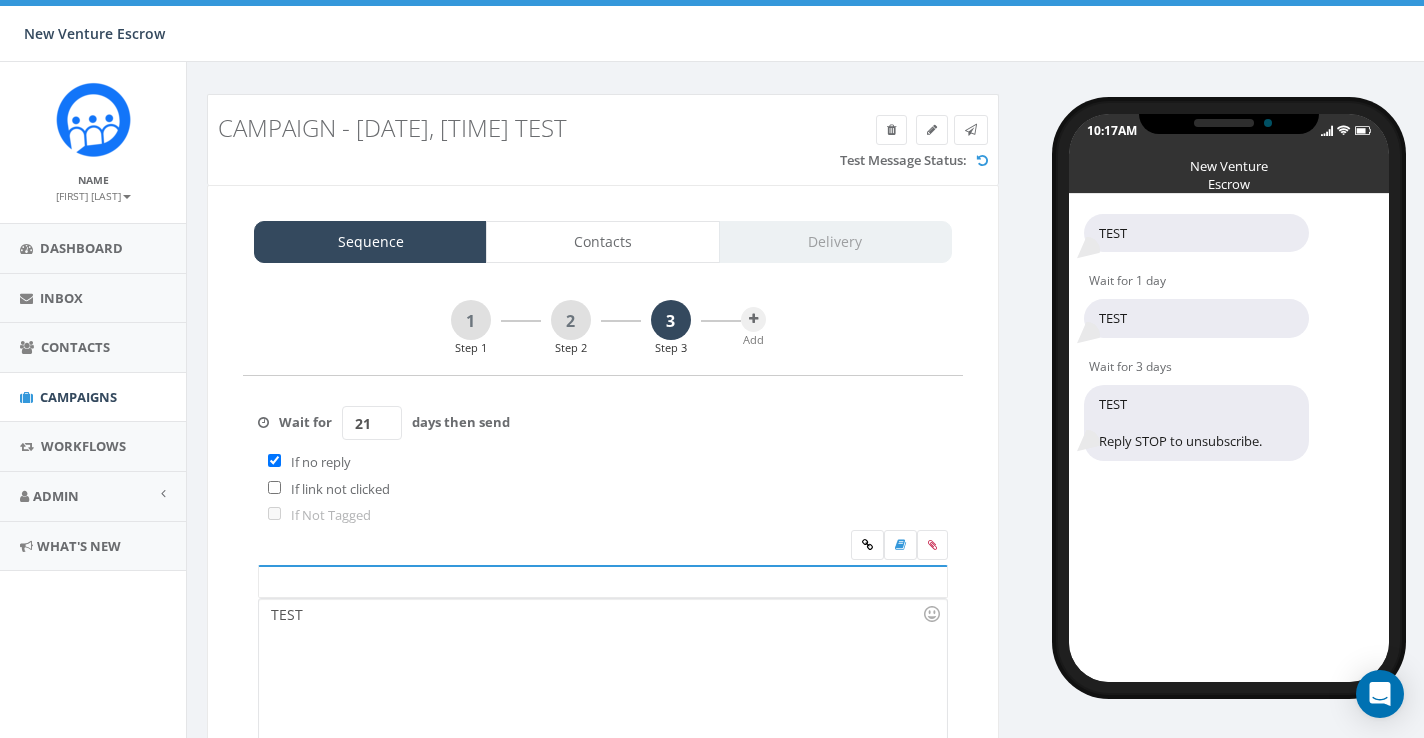 click on "21" at bounding box center [372, 423] 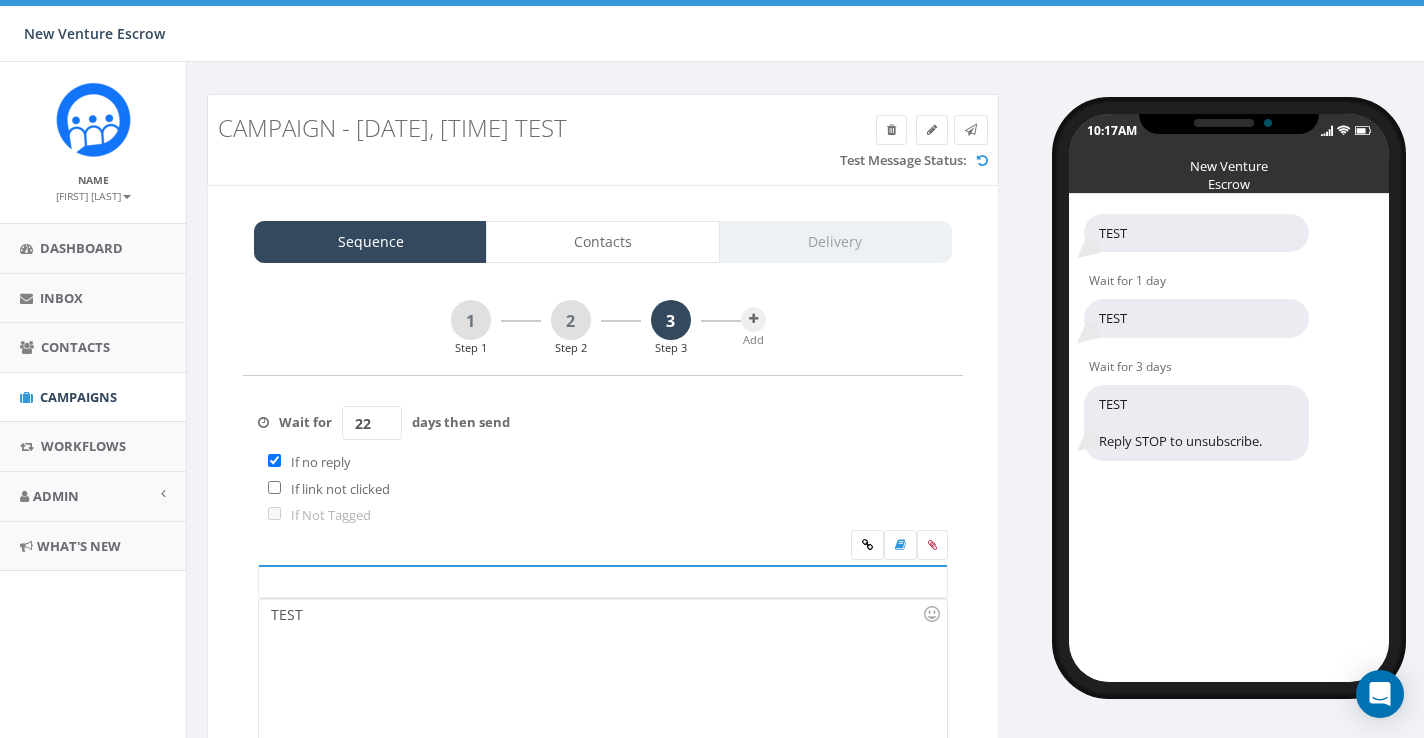 click on "22" at bounding box center [372, 423] 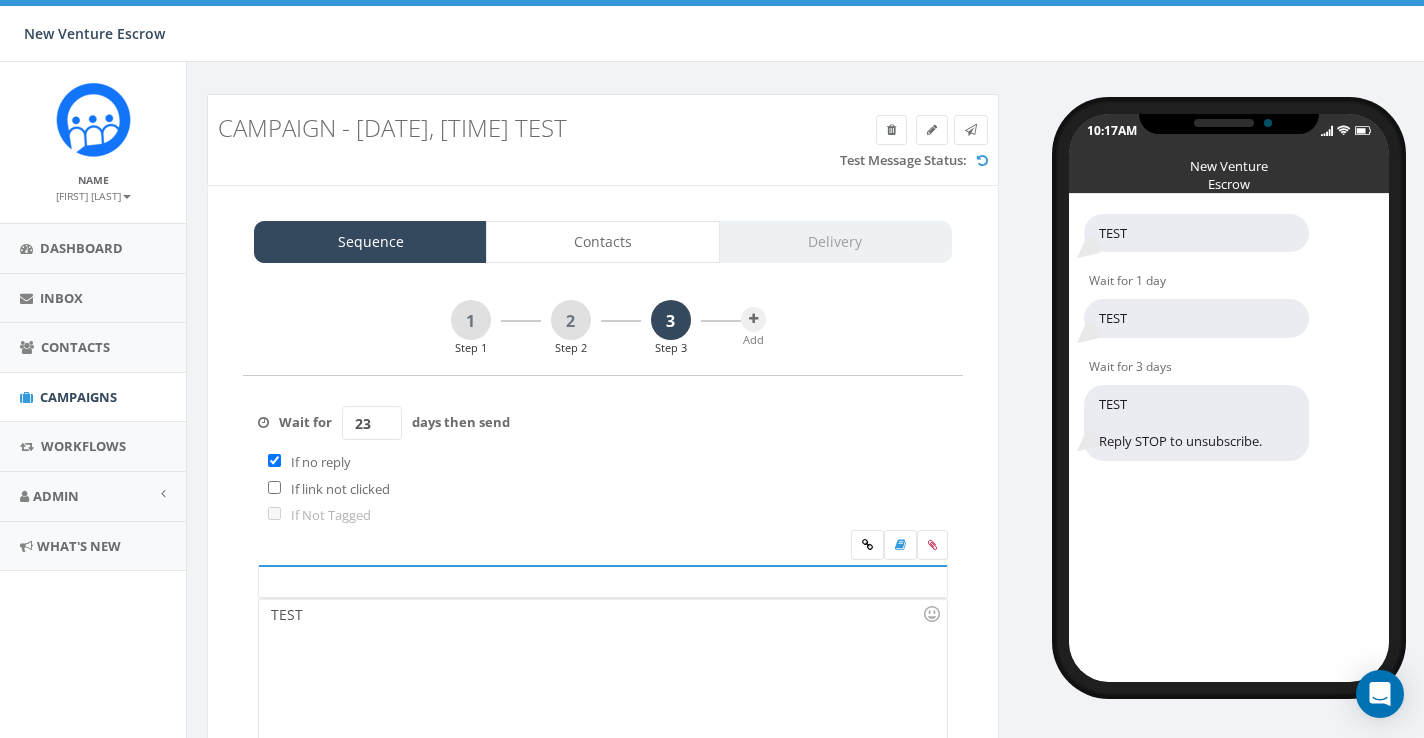 click on "23" at bounding box center (372, 423) 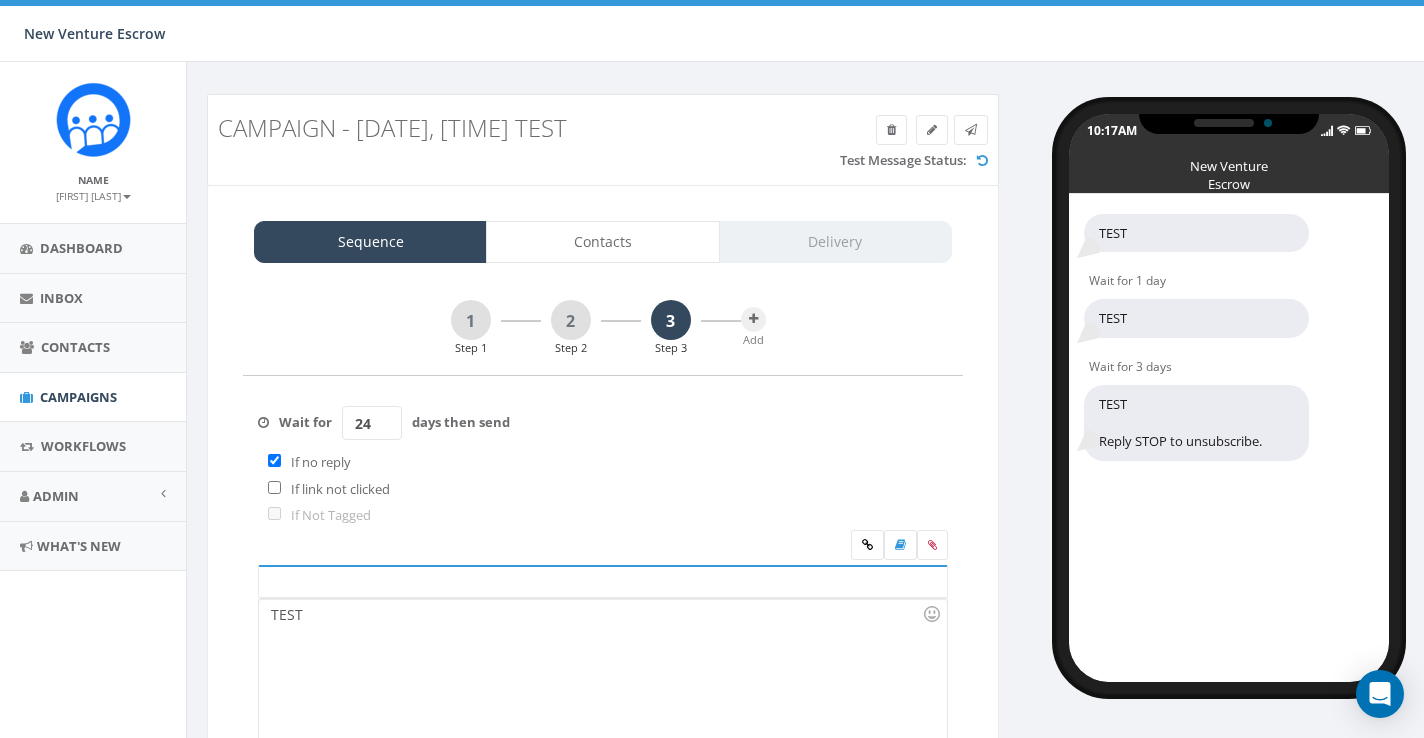click on "24" at bounding box center [372, 423] 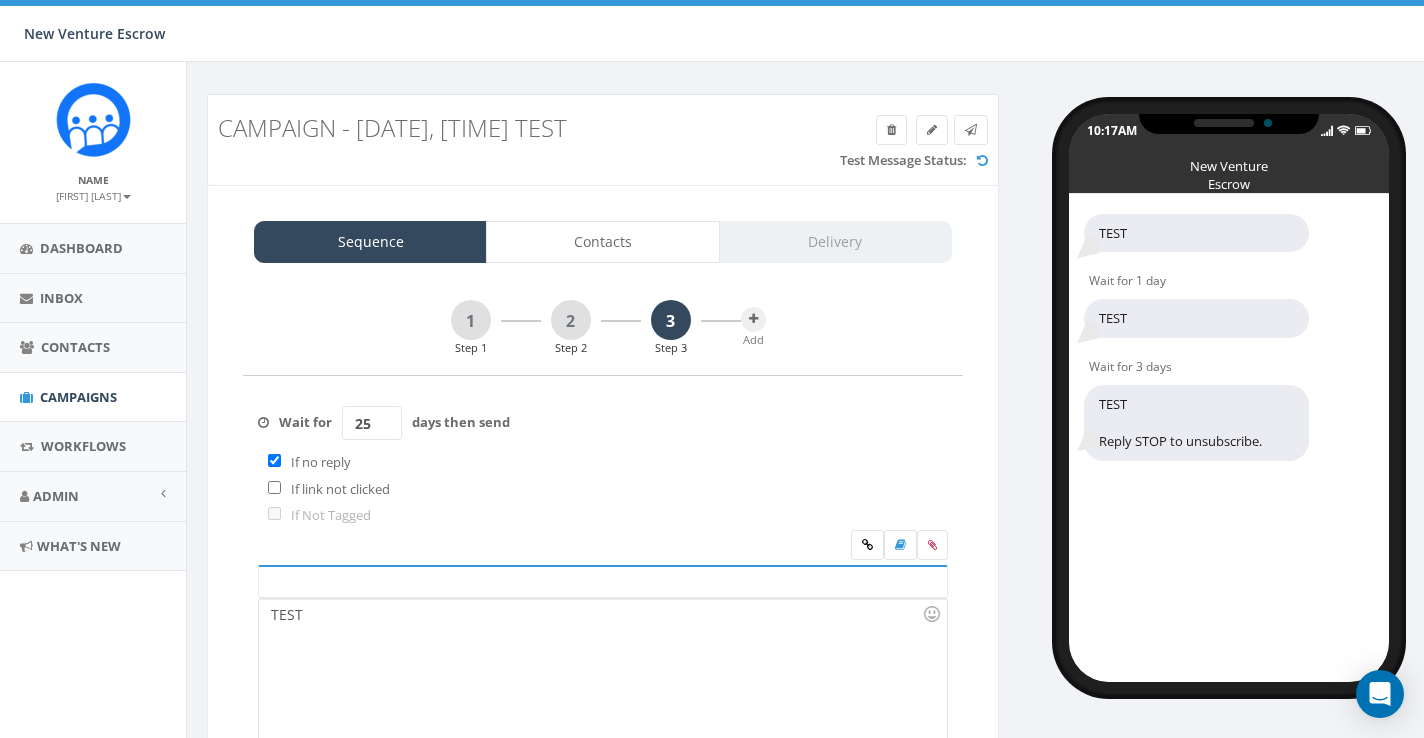 click on "25" at bounding box center [372, 423] 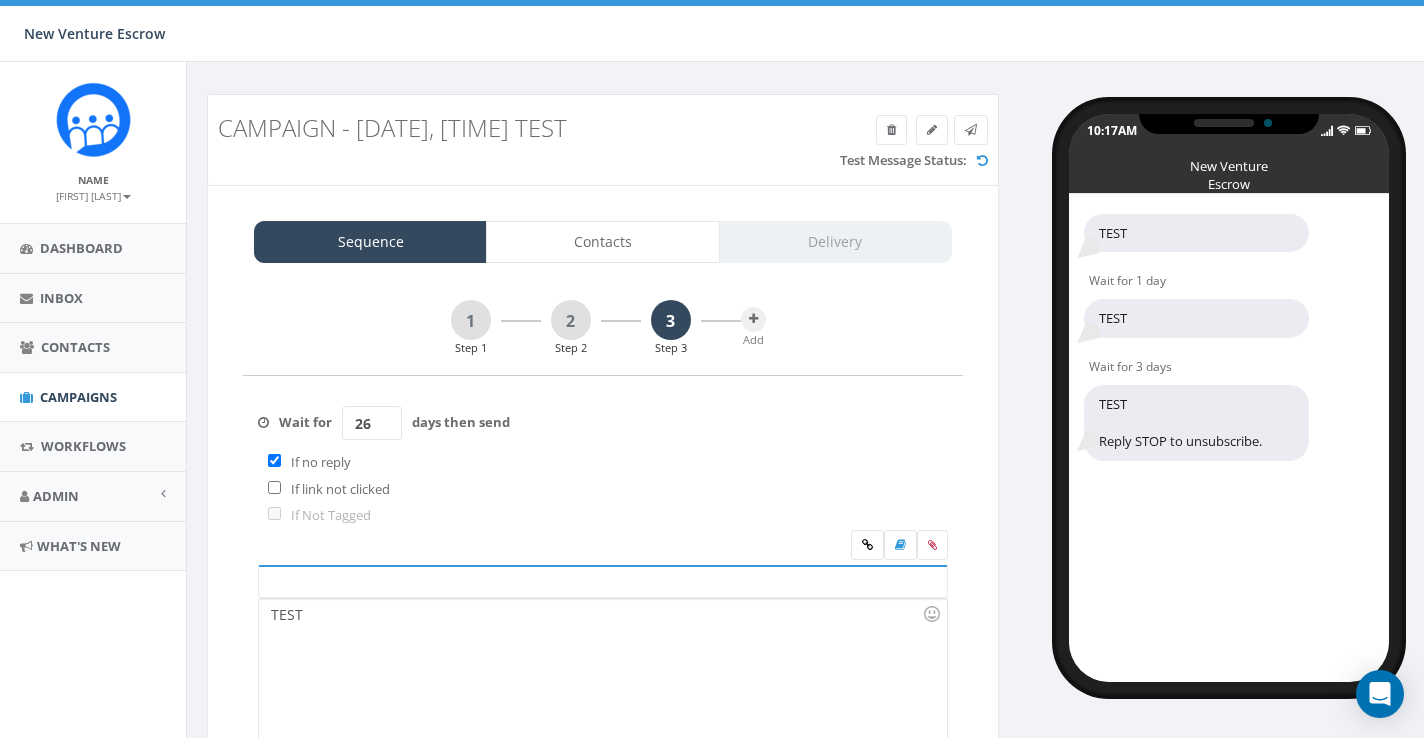 click on "26" at bounding box center [372, 423] 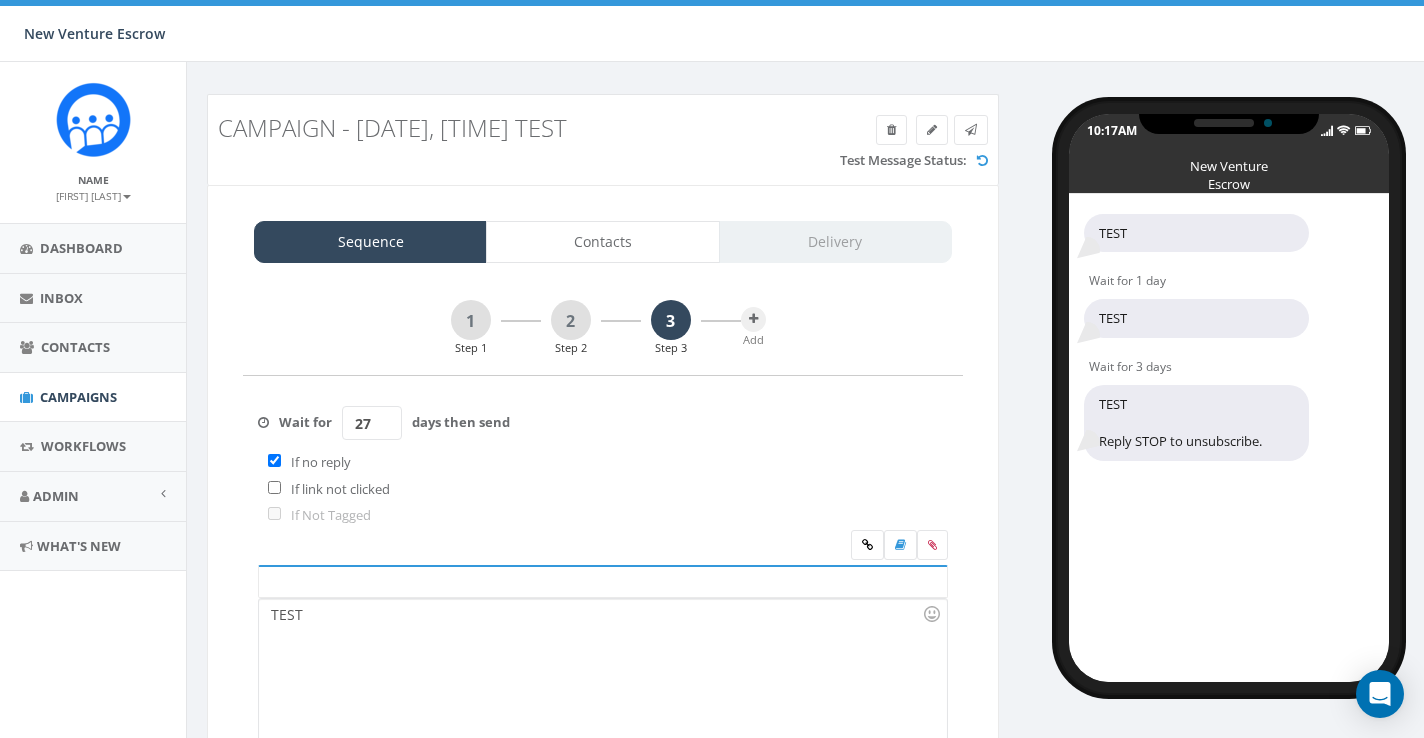 click on "27" at bounding box center (372, 423) 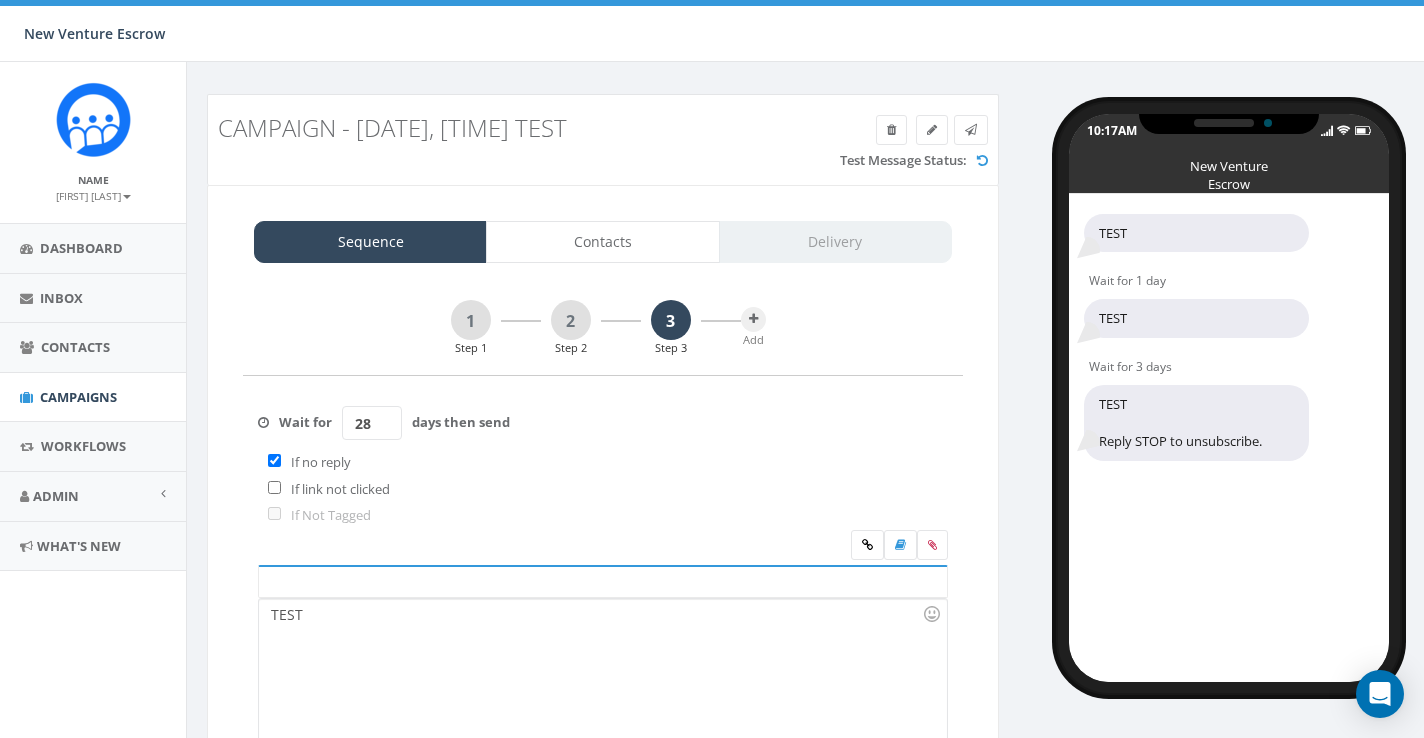 click on "28" at bounding box center [372, 423] 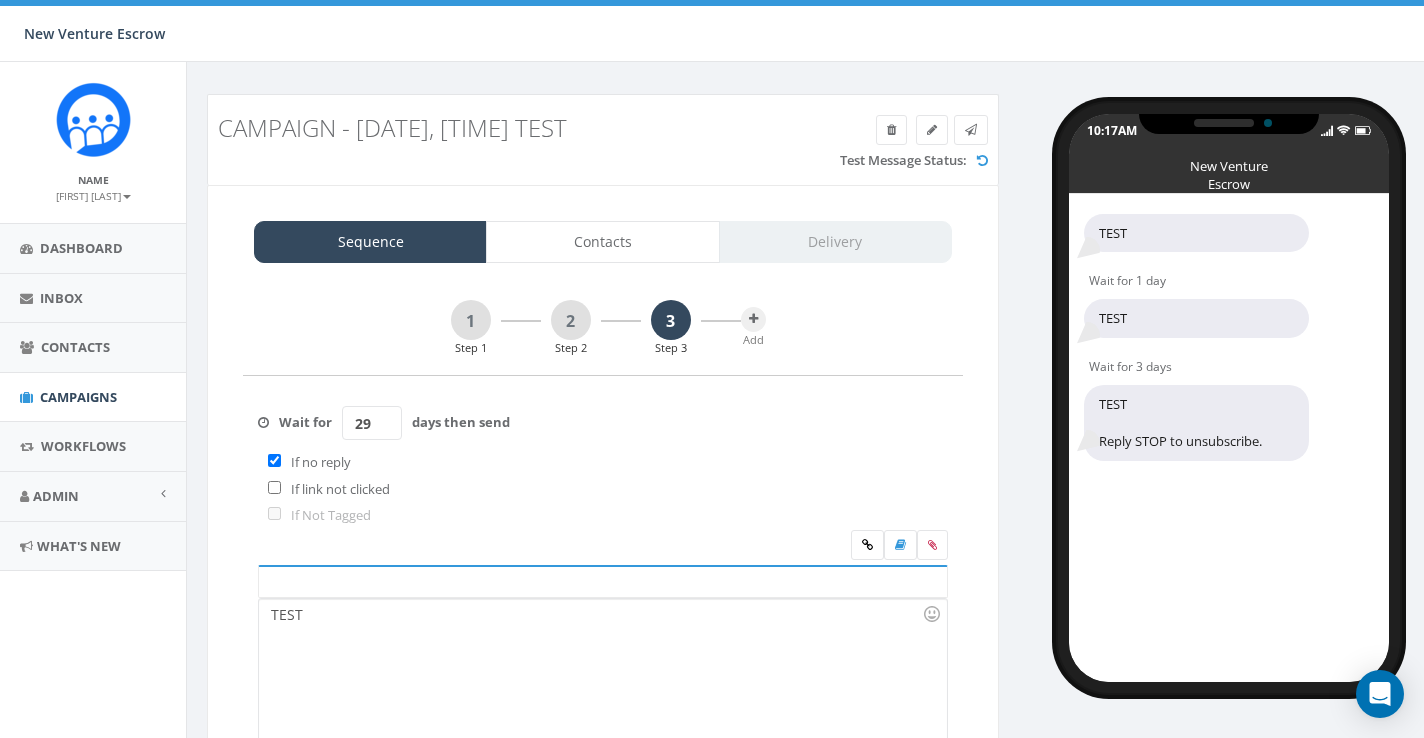 click on "29" at bounding box center [372, 423] 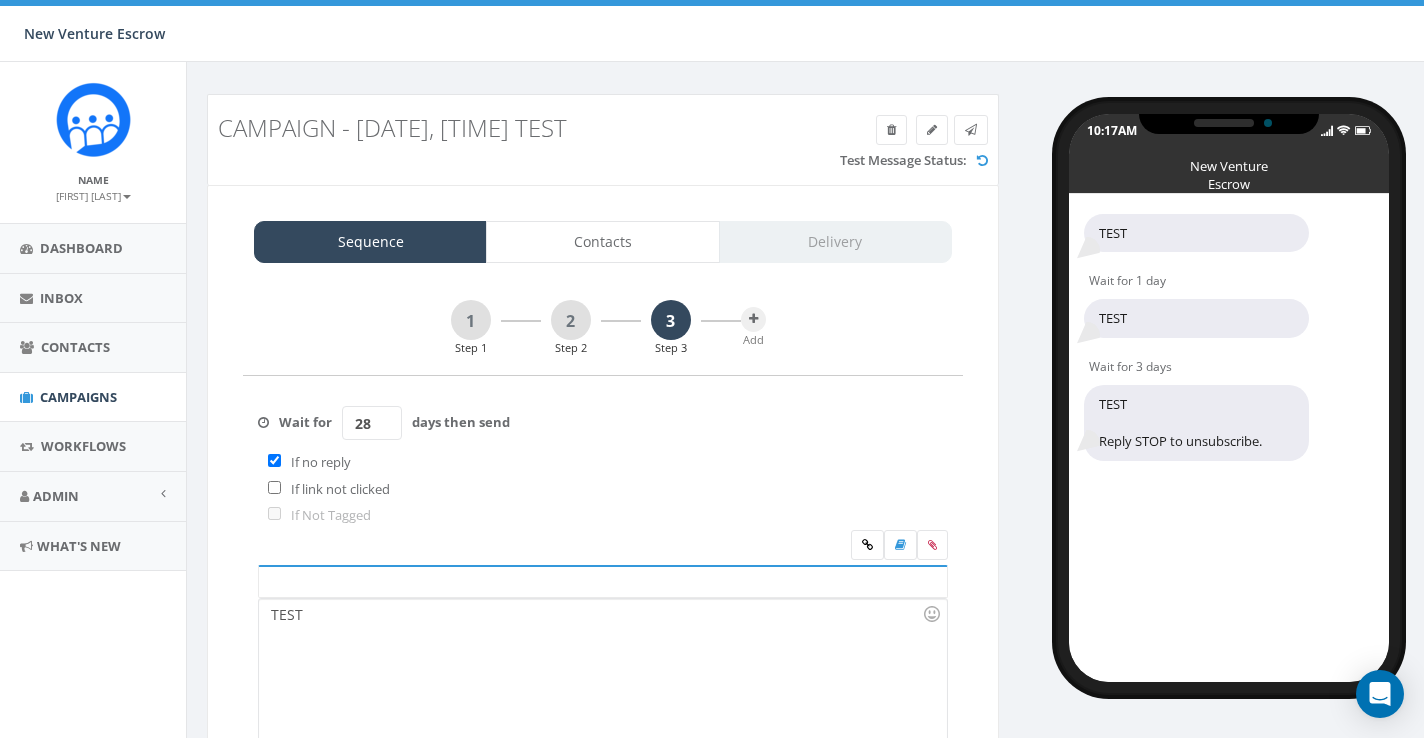 click on "28" at bounding box center [372, 423] 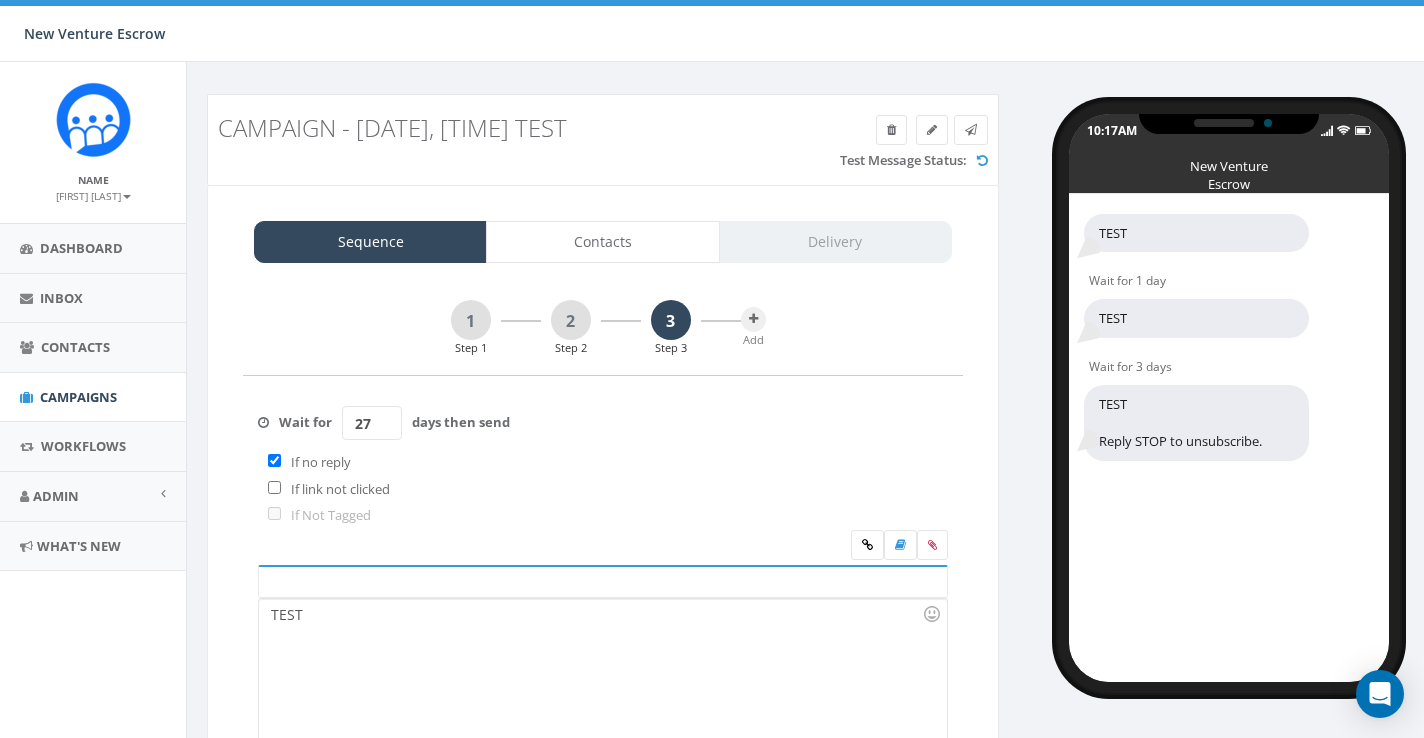 click on "27" at bounding box center [372, 423] 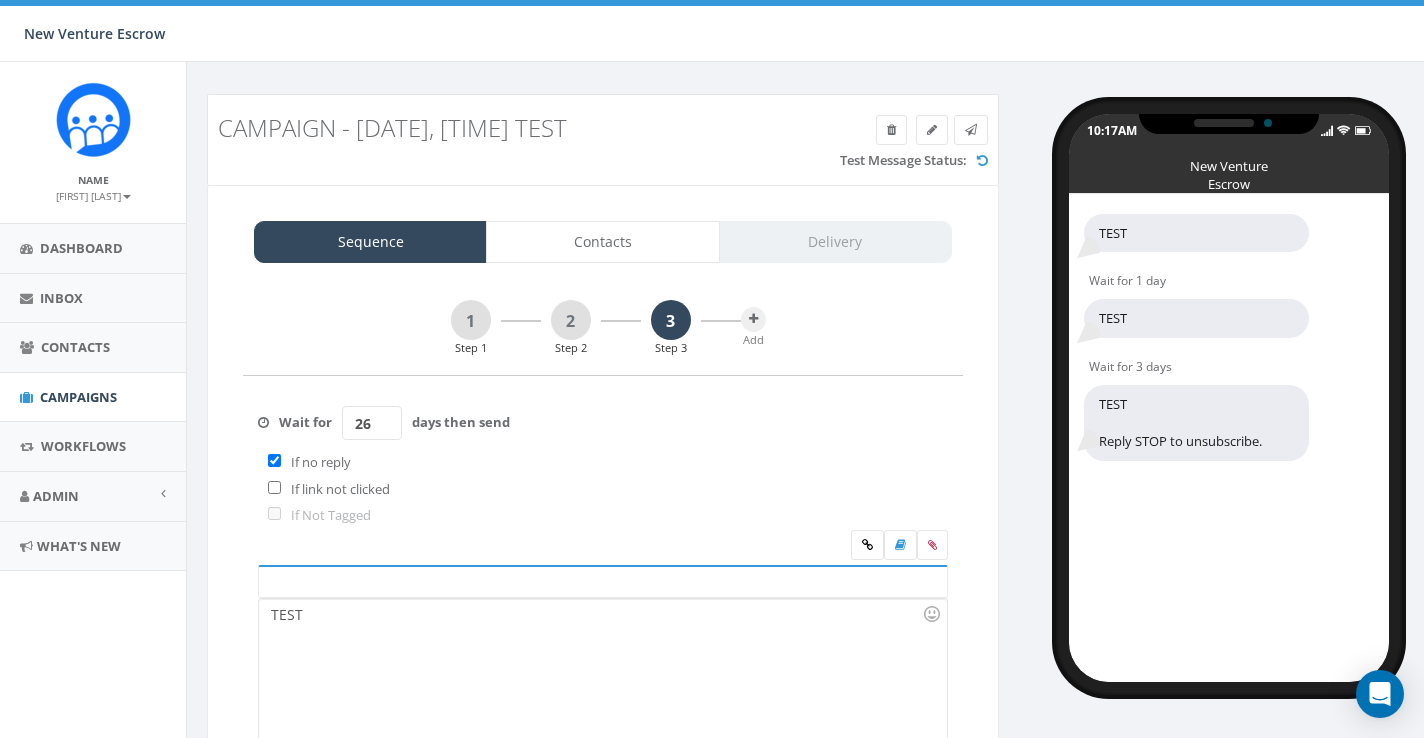 click on "26" at bounding box center (372, 423) 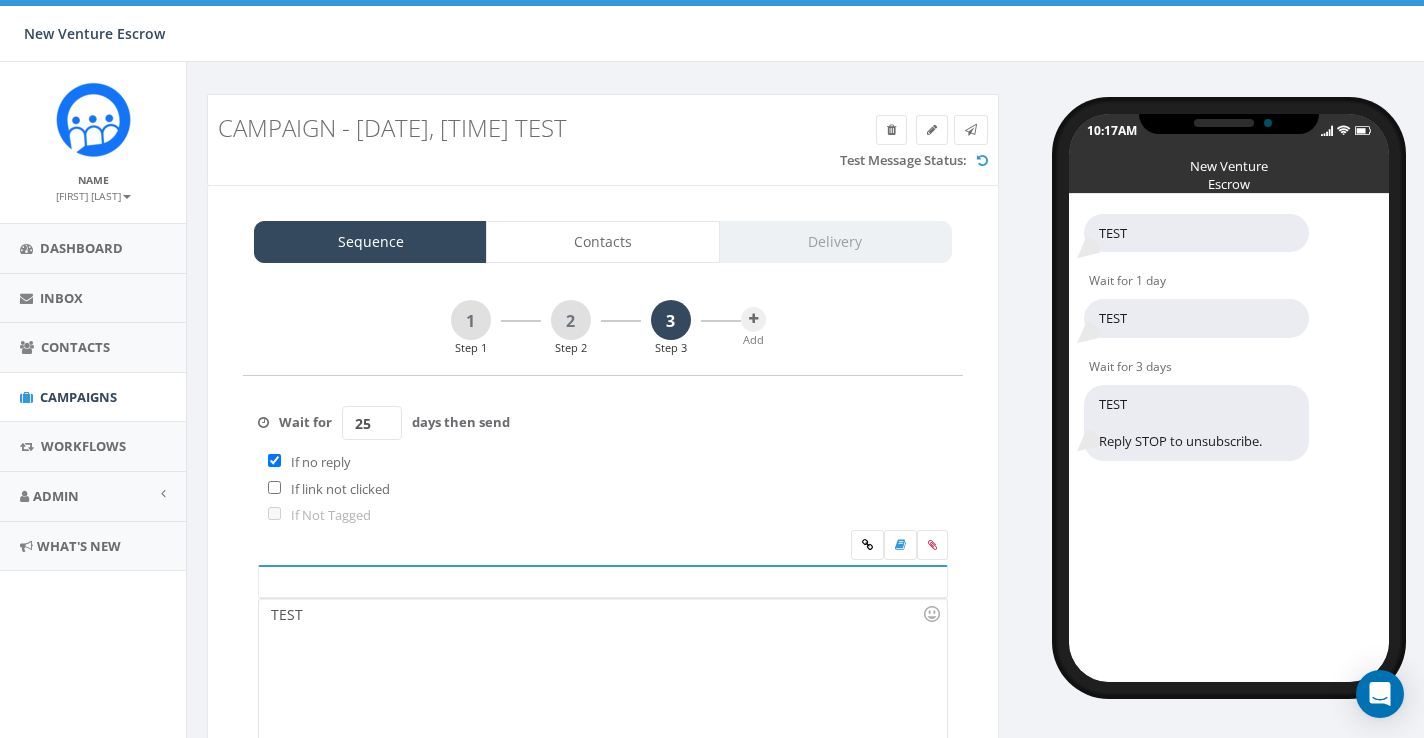 click on "25" at bounding box center [372, 423] 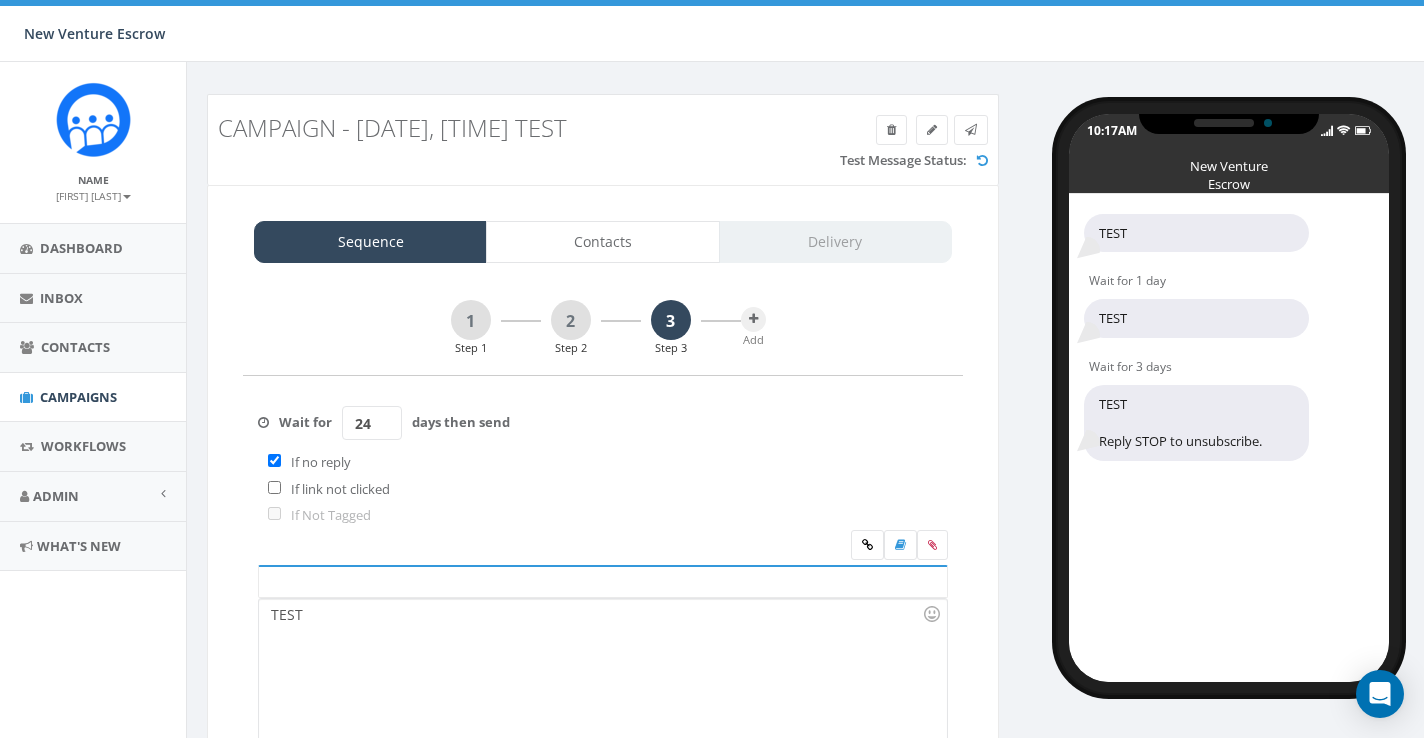 click on "24" at bounding box center [372, 423] 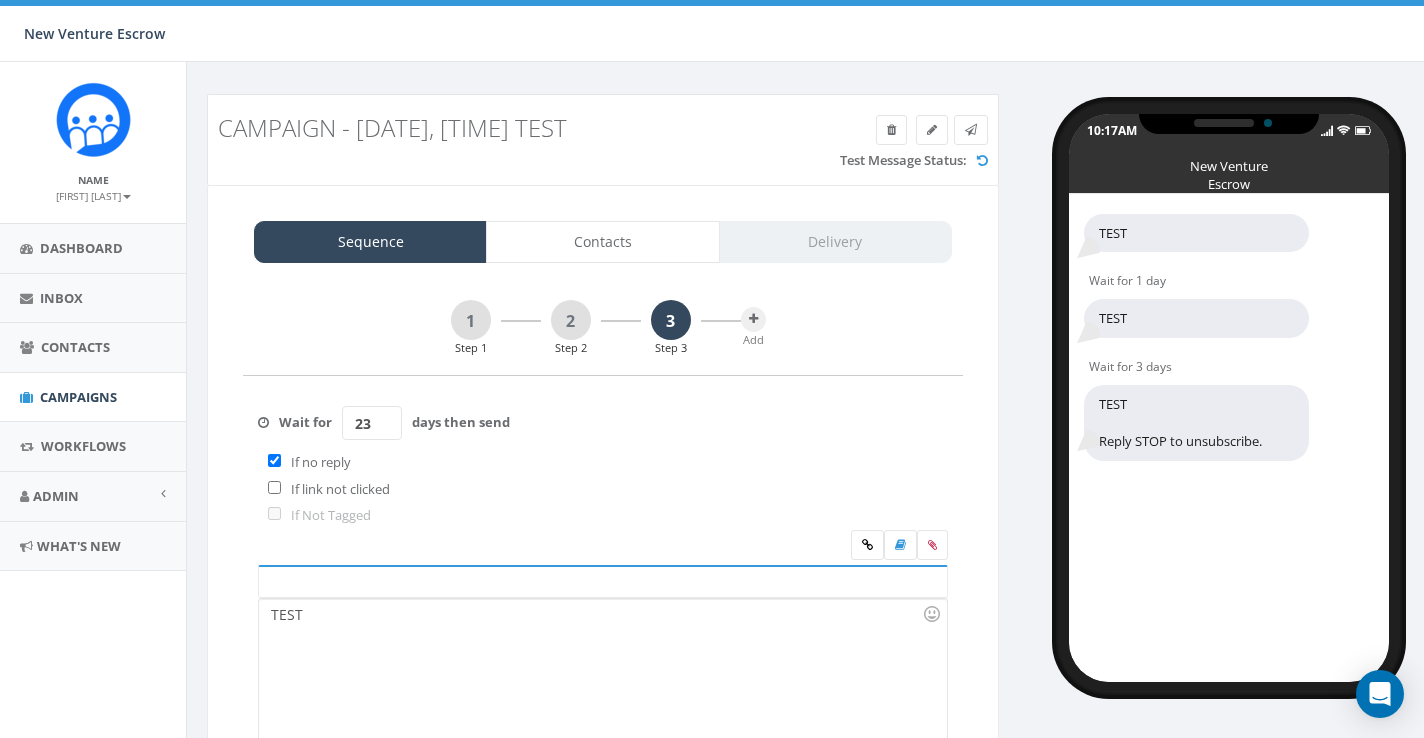 click on "23" at bounding box center [372, 423] 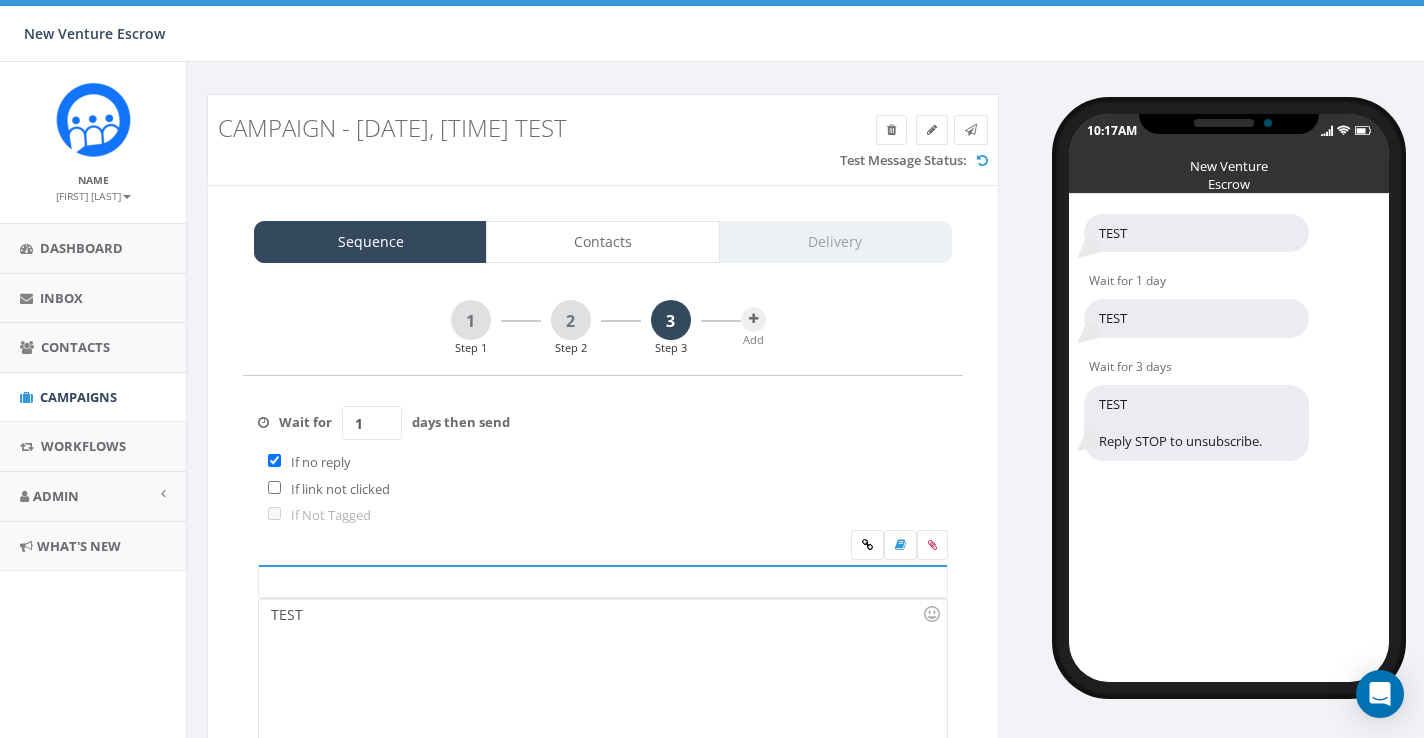 type on "0" 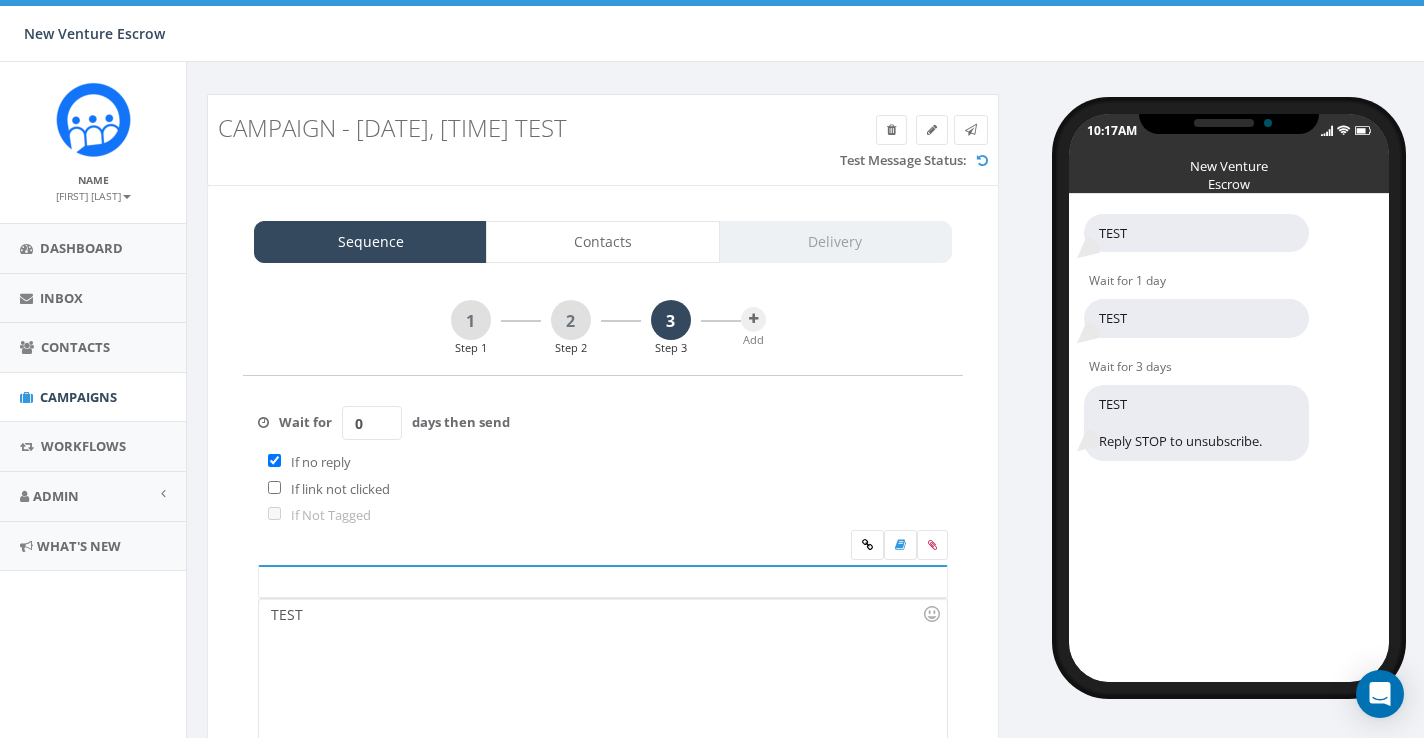 click on "0" at bounding box center [372, 423] 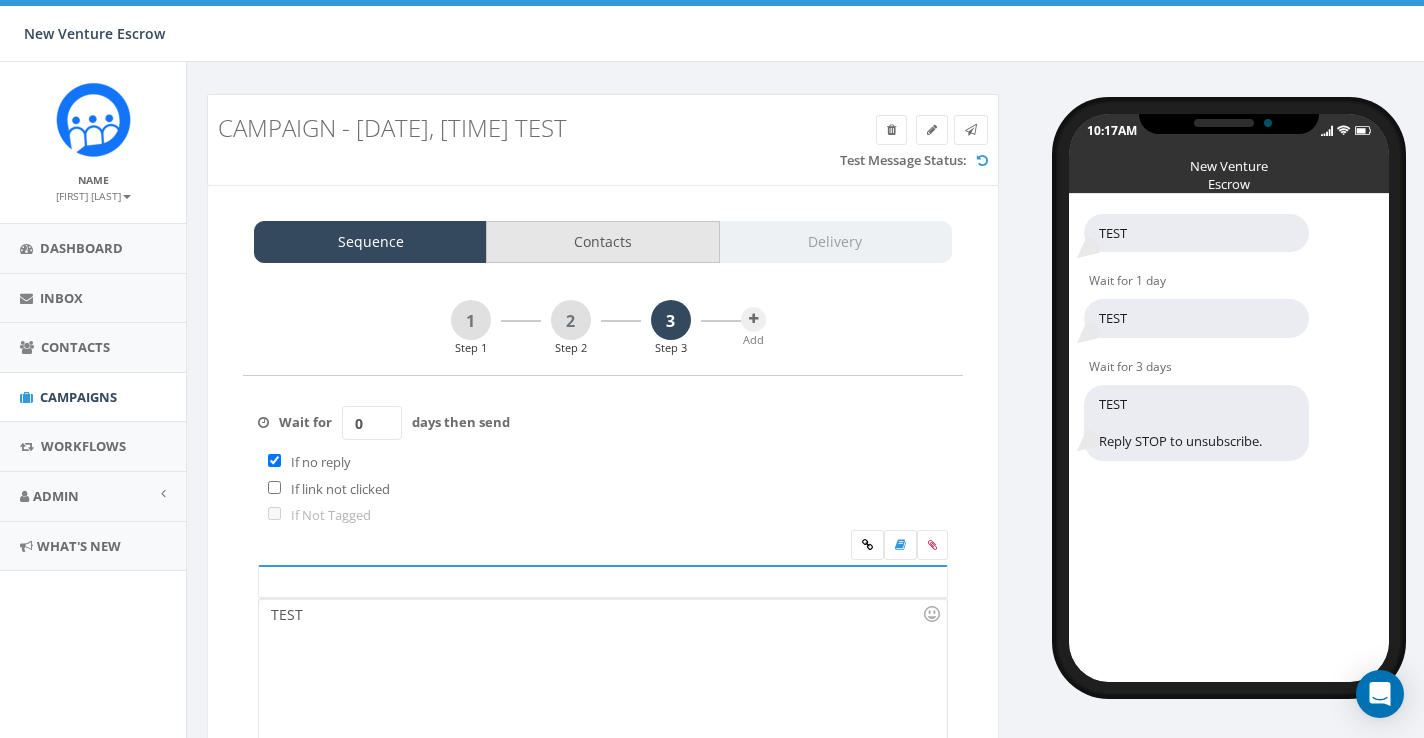 click on "Contacts" at bounding box center (602, 242) 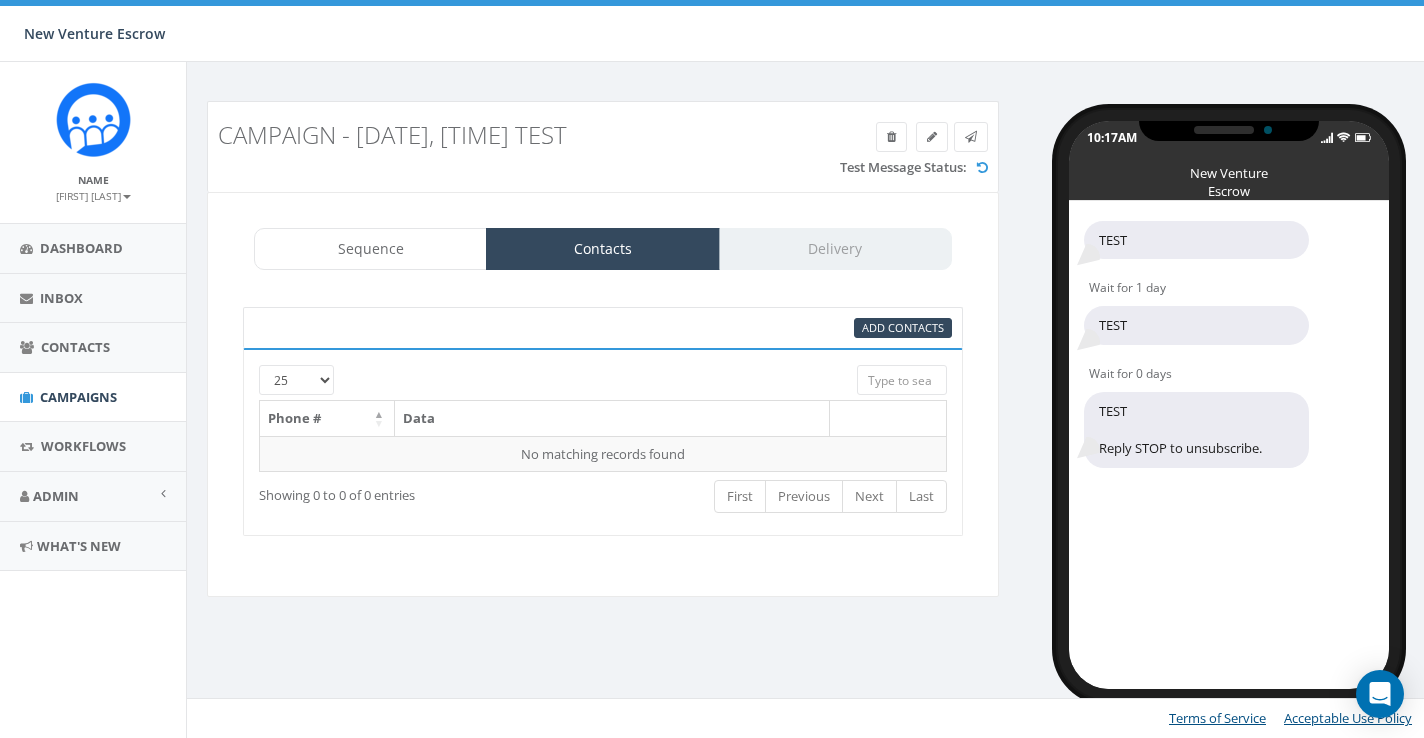 scroll, scrollTop: 0, scrollLeft: 0, axis: both 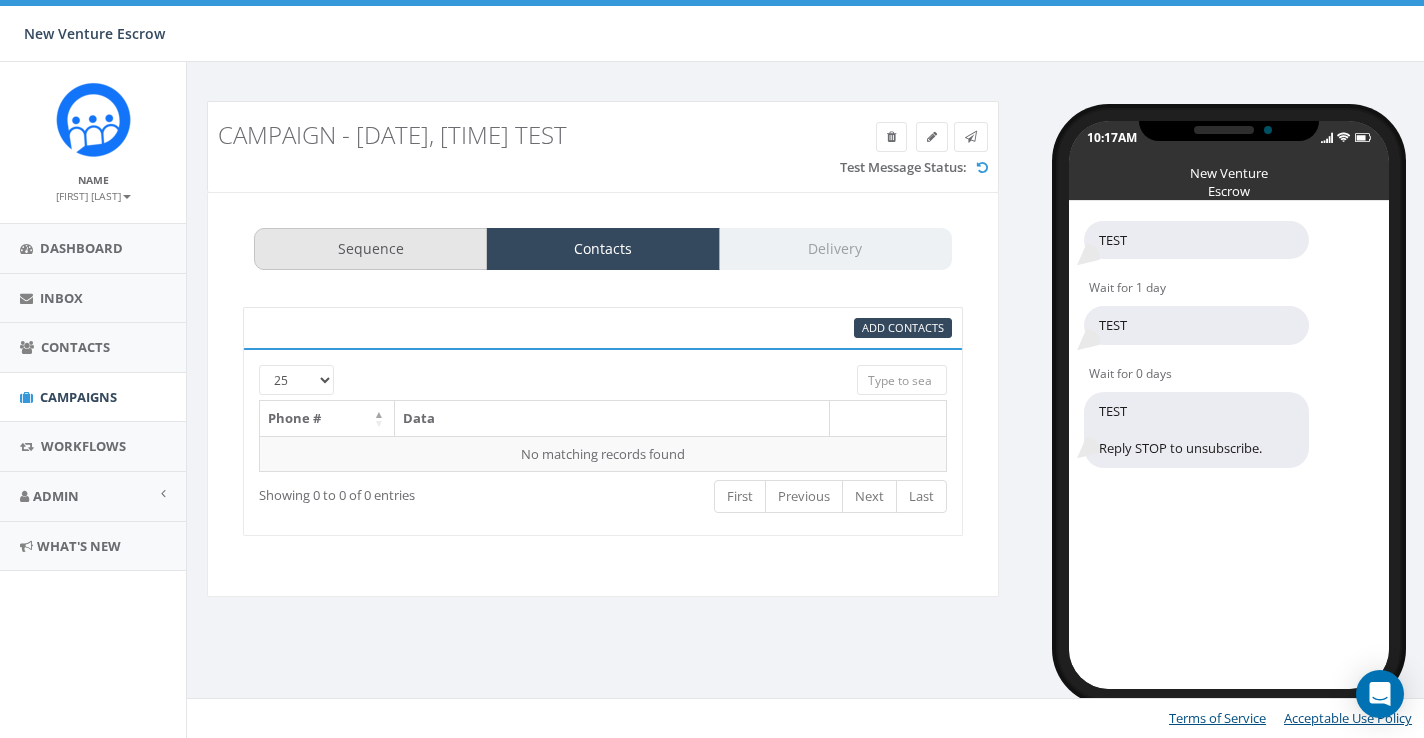 click on "Sequence" at bounding box center (370, 249) 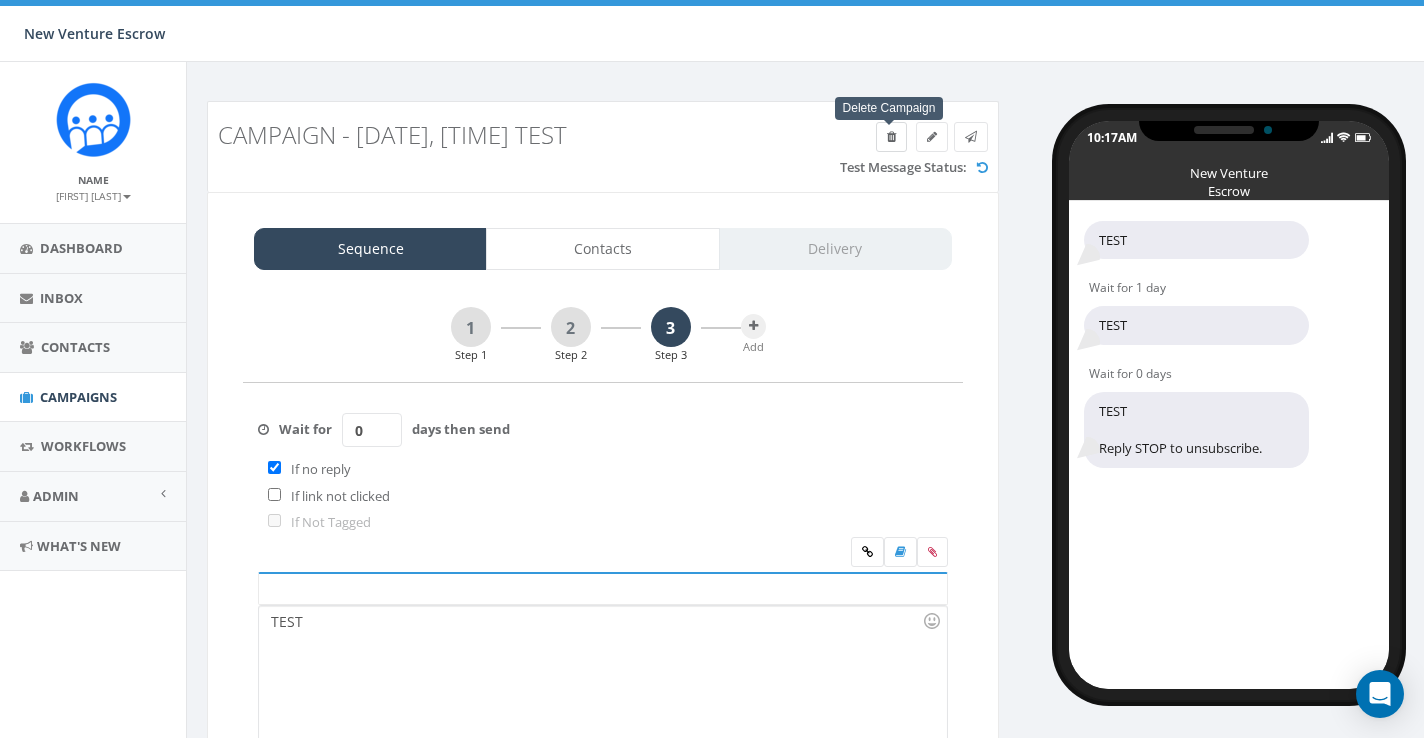 click at bounding box center [891, 137] 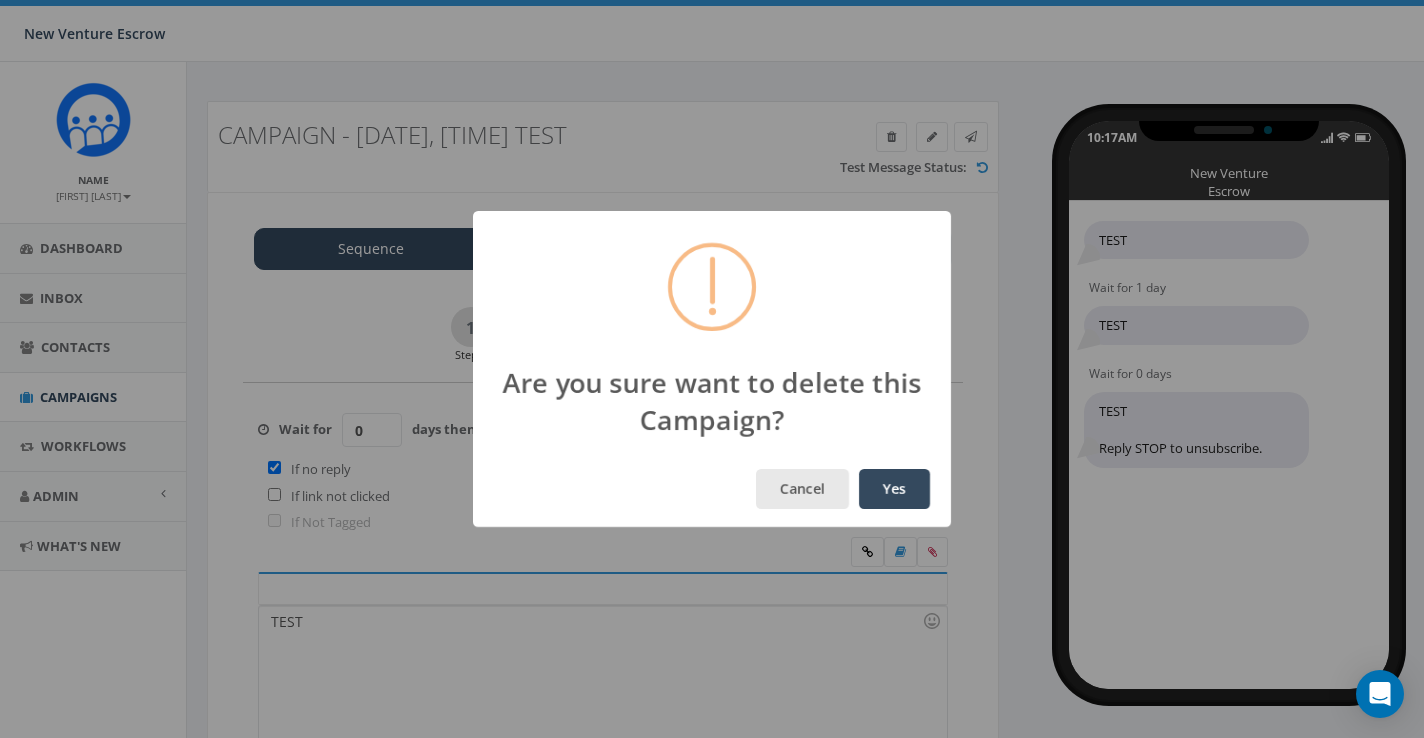 click on "Cancel" at bounding box center (802, 489) 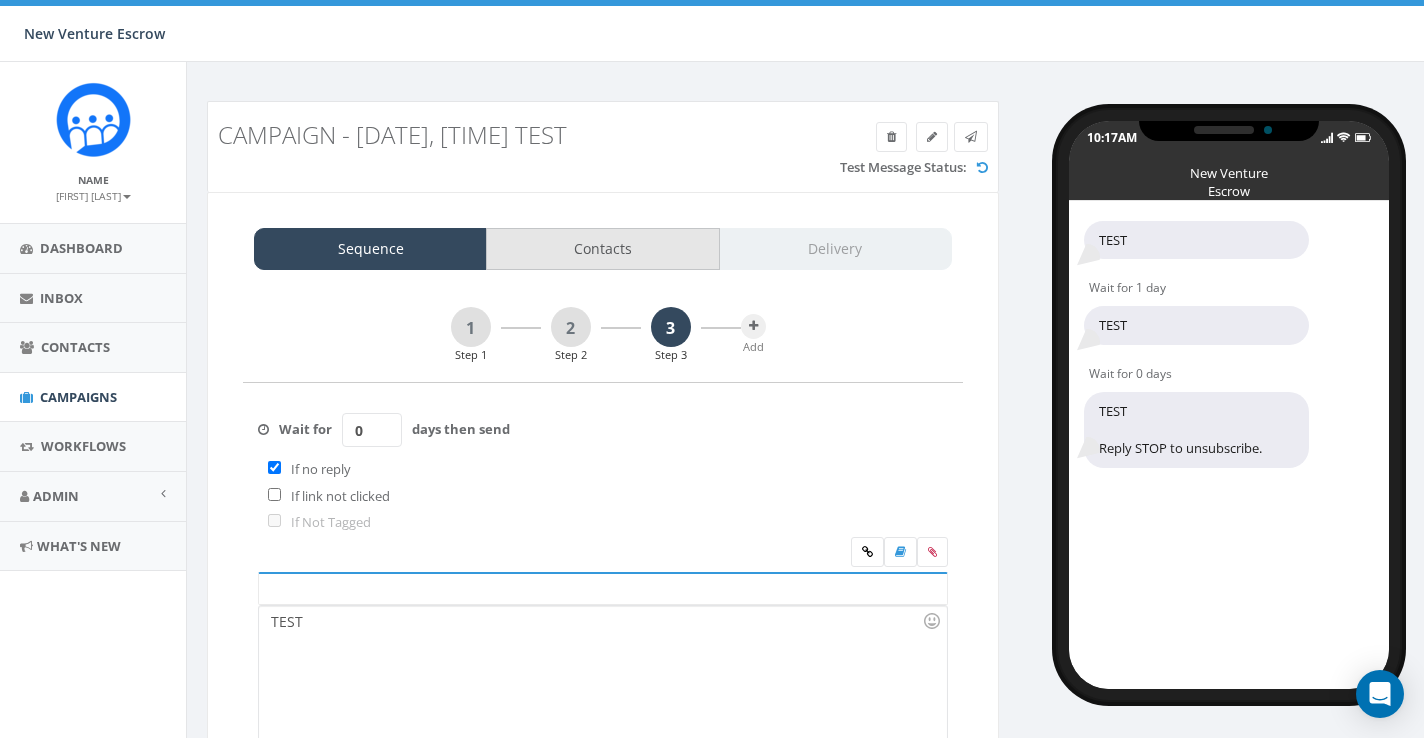 click on "Contacts" at bounding box center (602, 249) 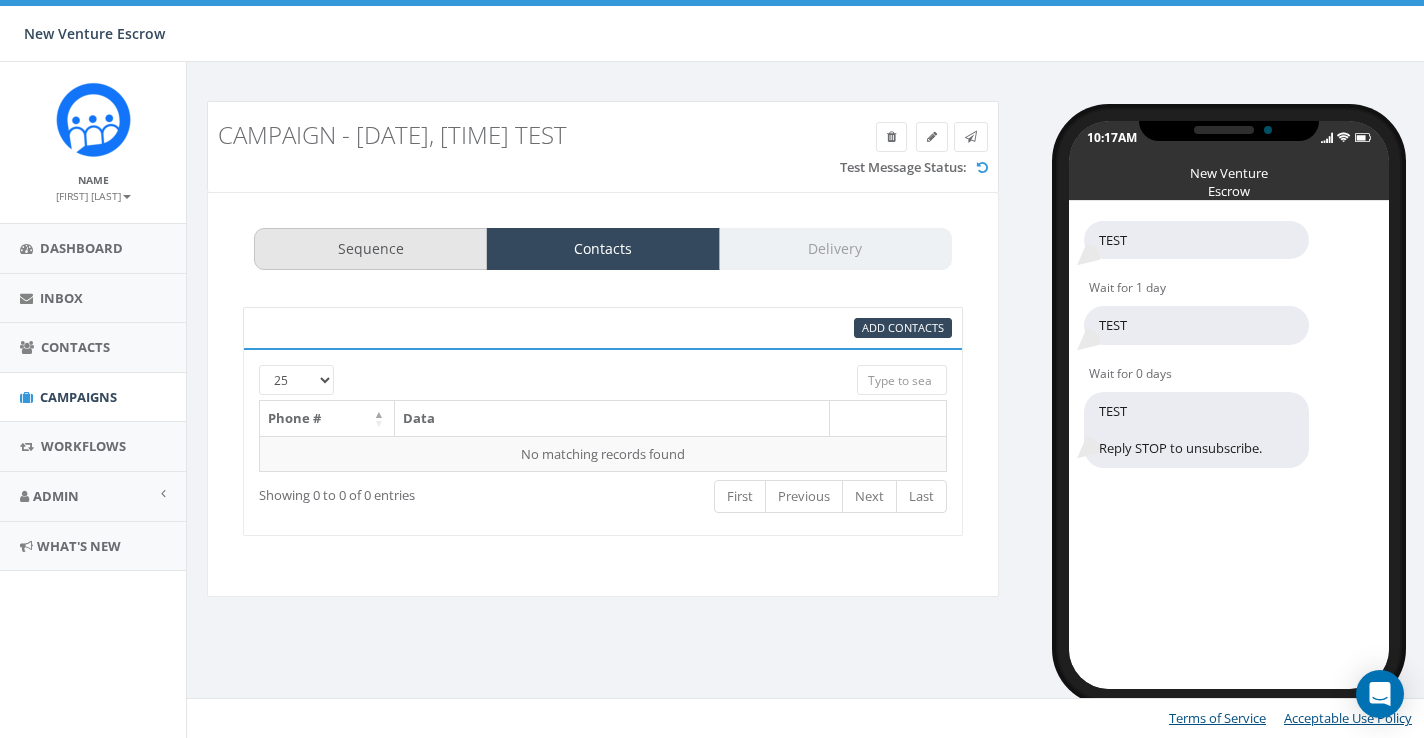 click on "Sequence" at bounding box center (370, 249) 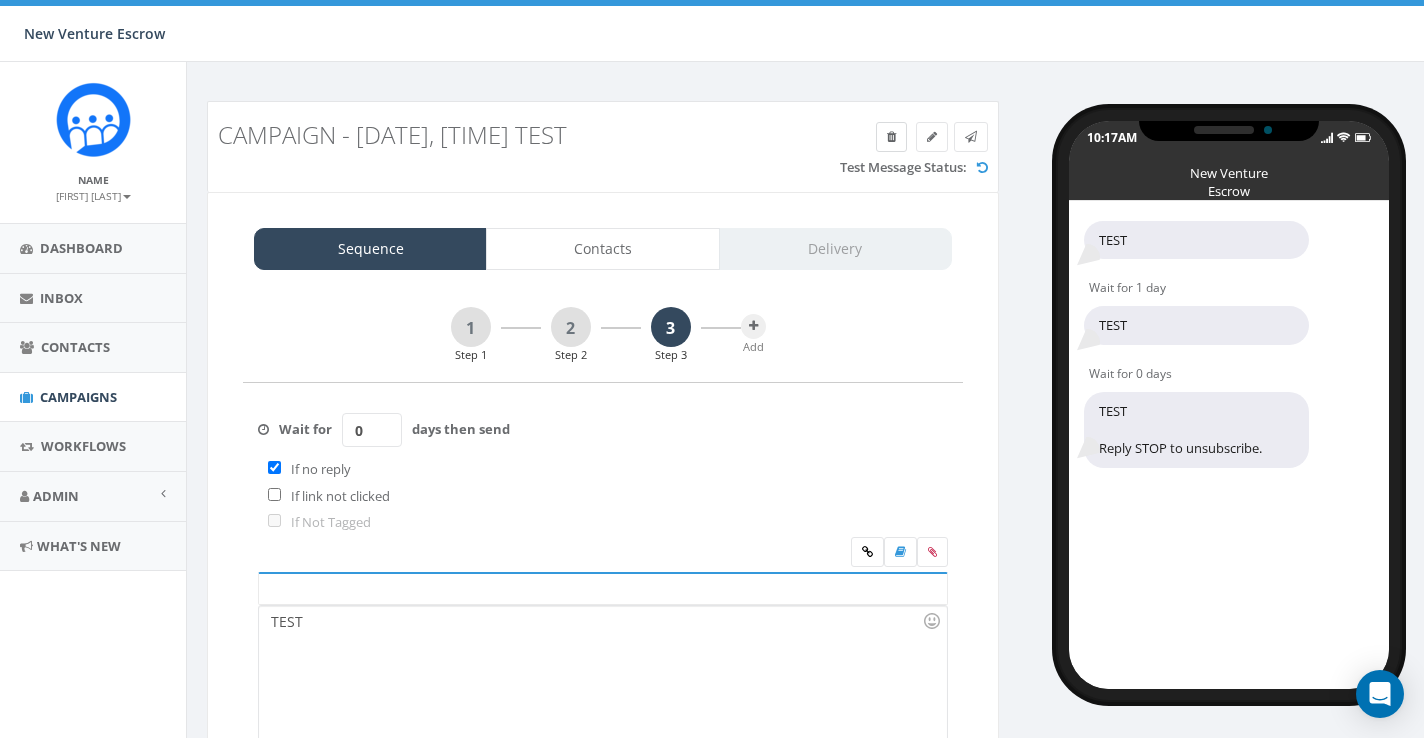 click at bounding box center [891, 137] 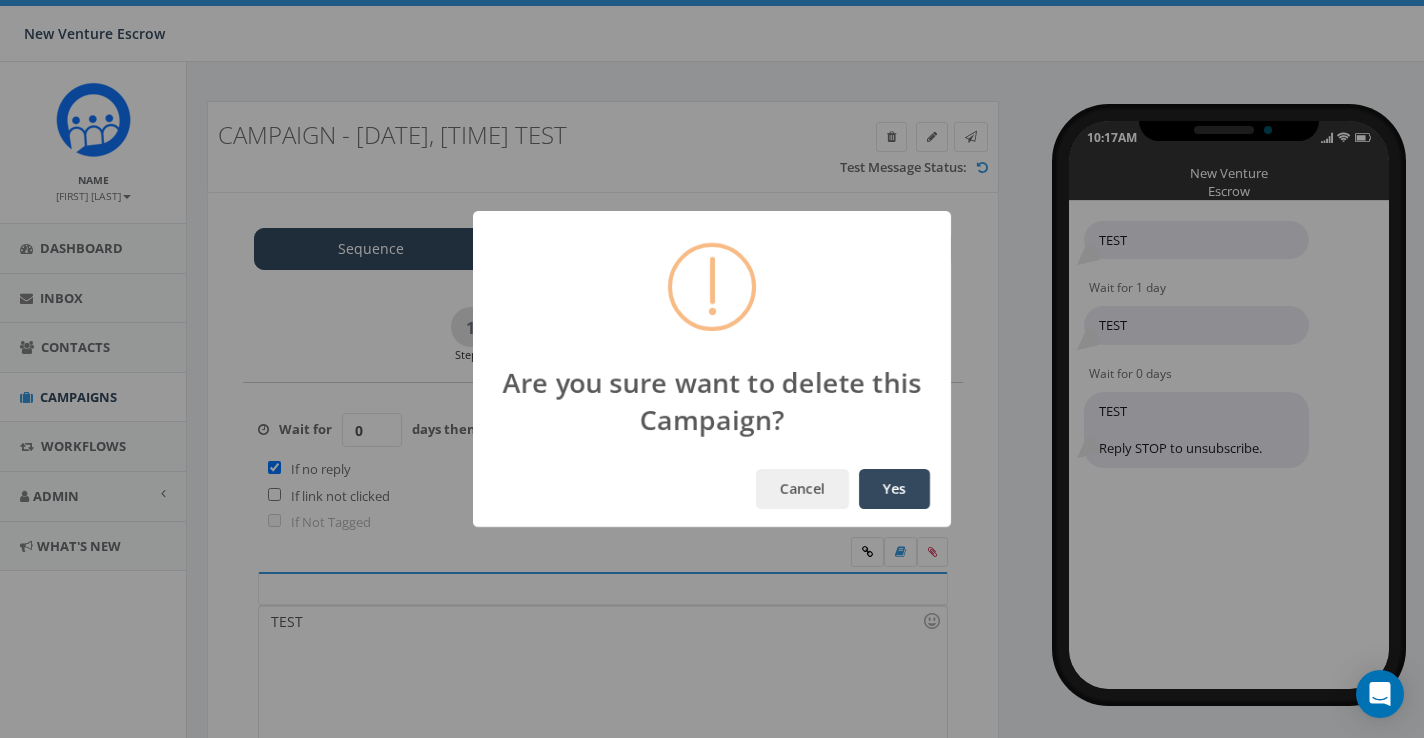 click on "Yes" at bounding box center [894, 489] 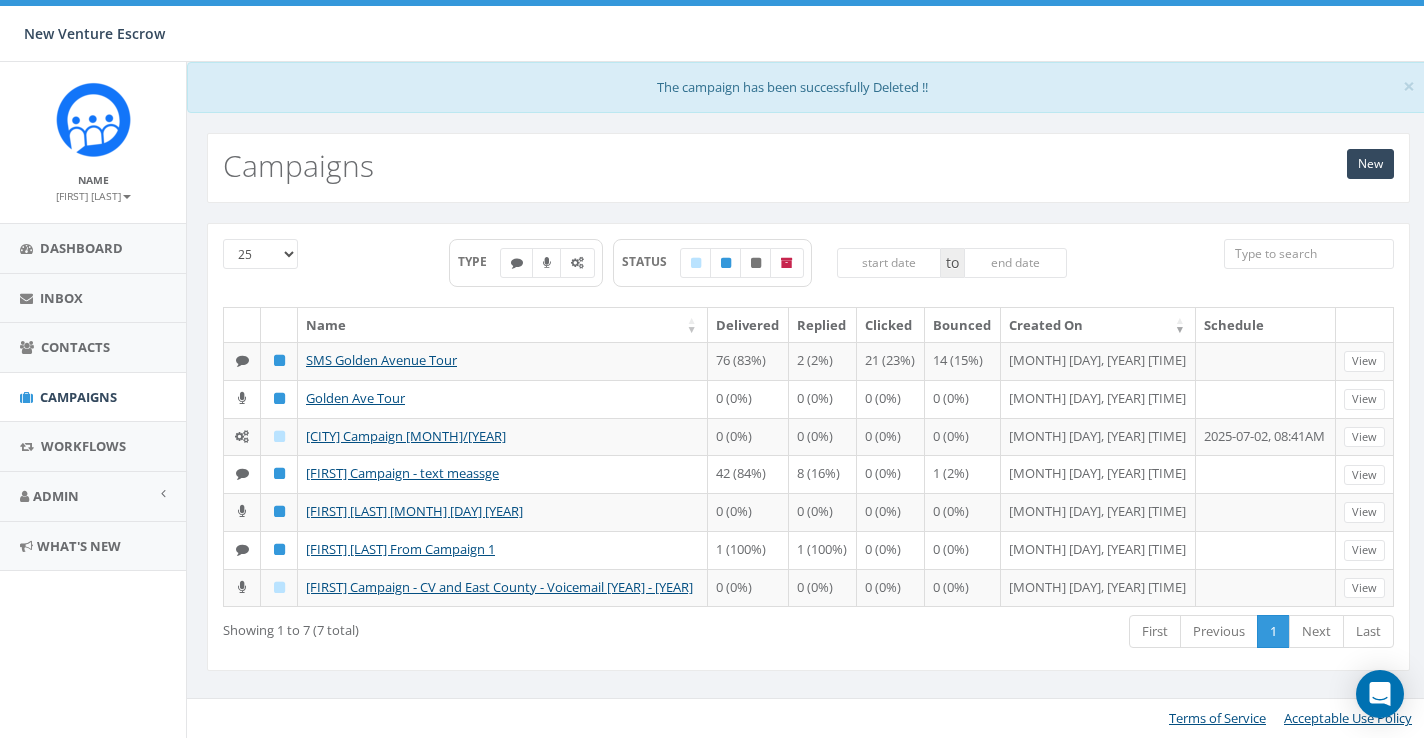 scroll, scrollTop: 0, scrollLeft: 0, axis: both 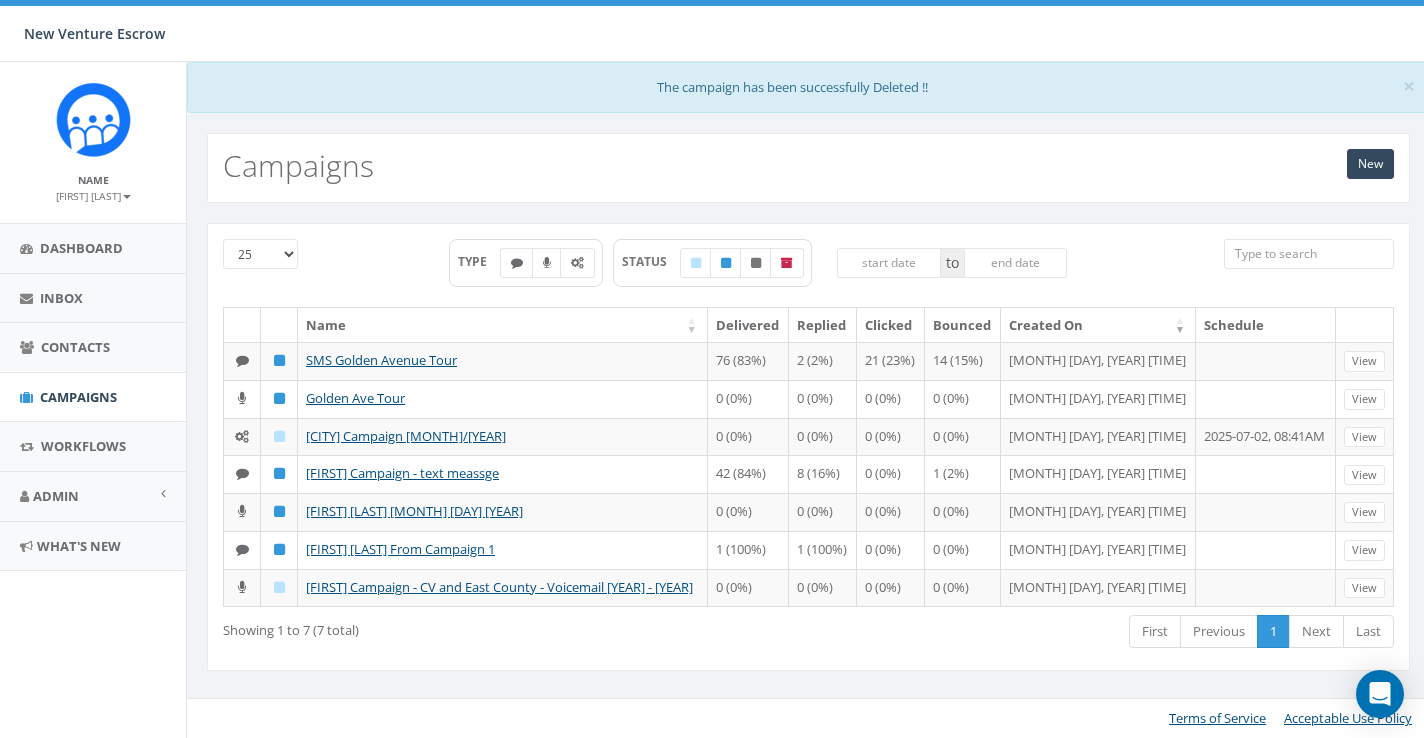 click on "[FIRST] [LAST]" at bounding box center (93, 196) 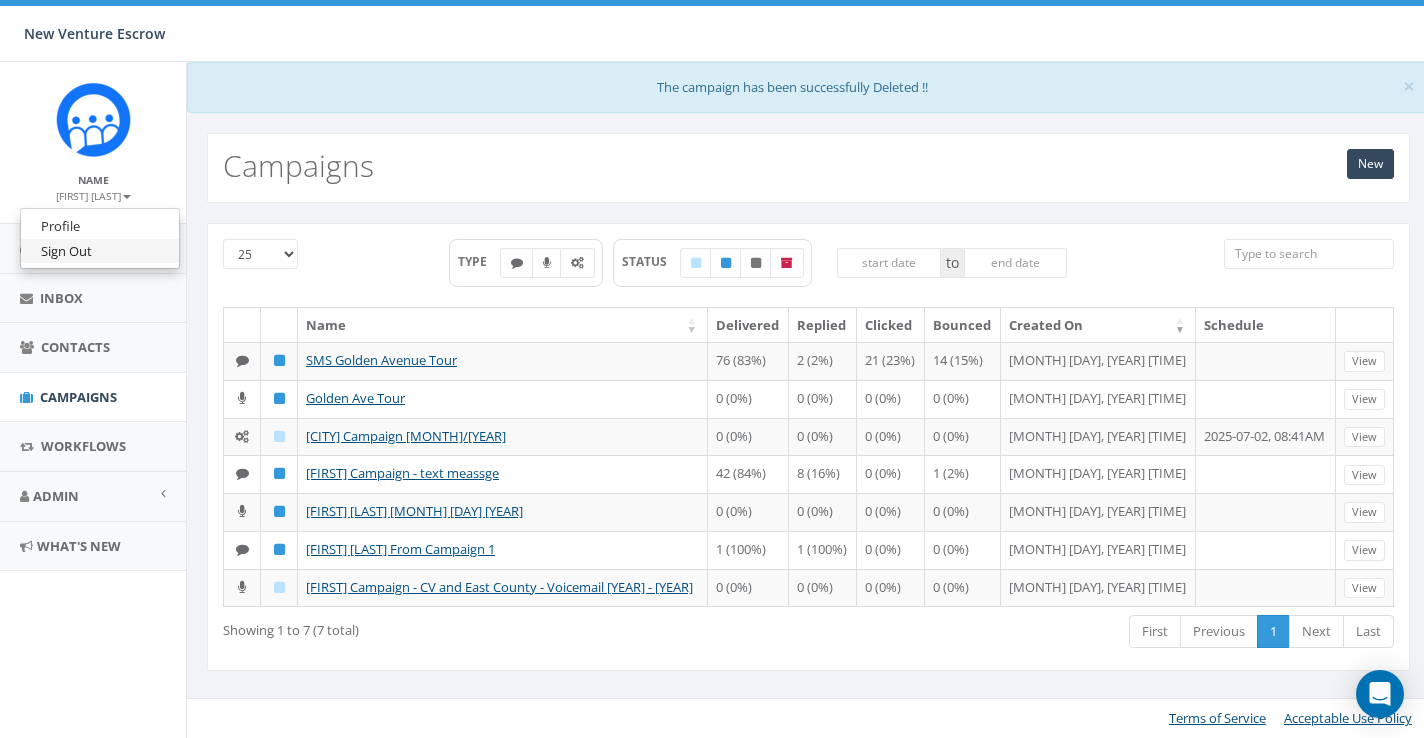 click on "Sign Out" at bounding box center (100, 251) 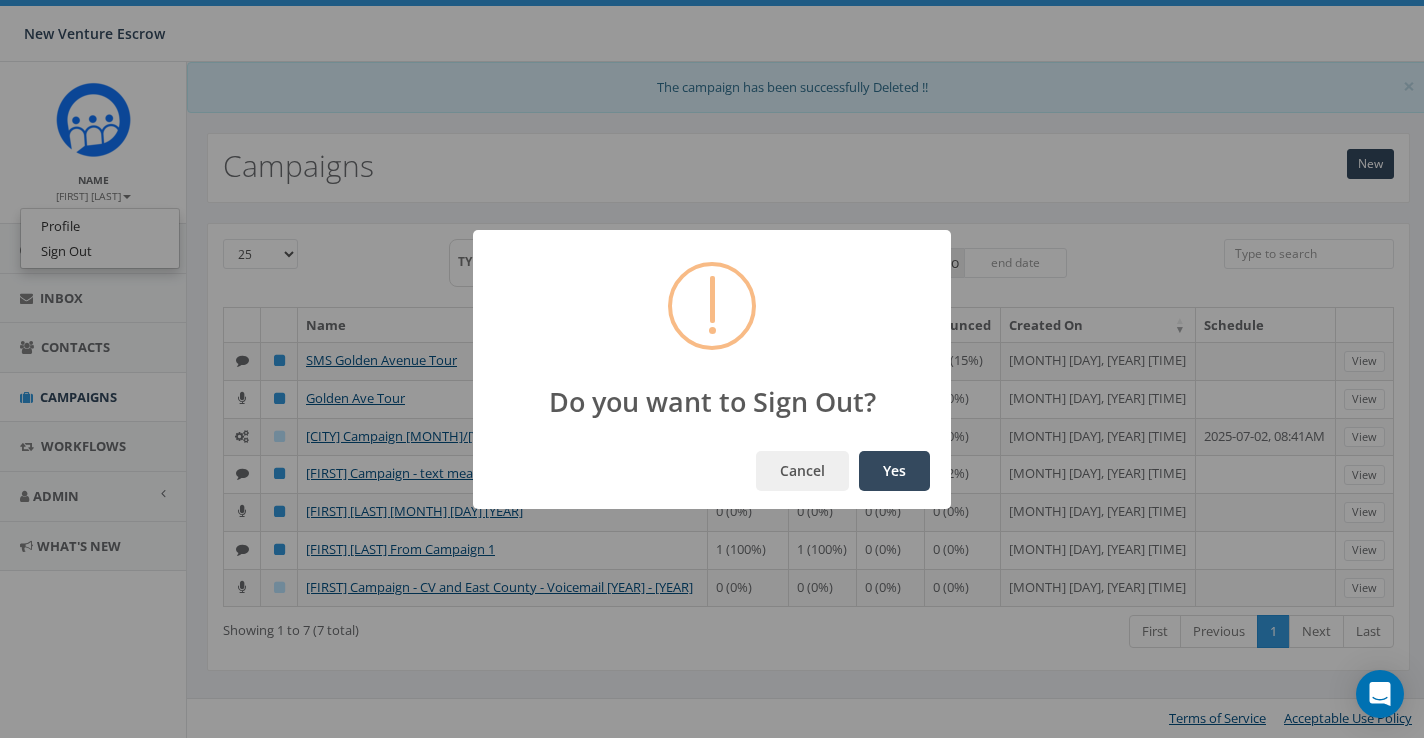 click on "Yes" at bounding box center (894, 471) 